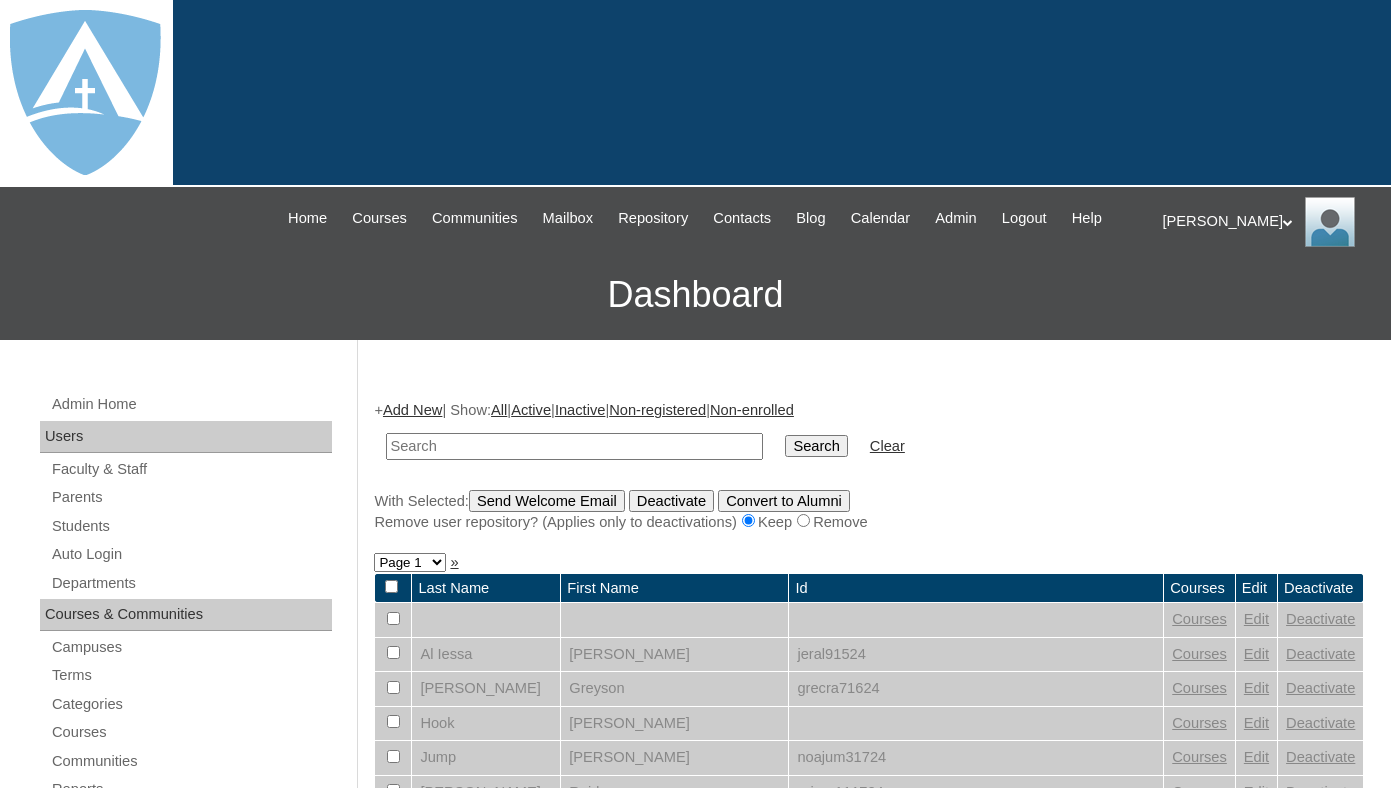 scroll, scrollTop: 0, scrollLeft: 0, axis: both 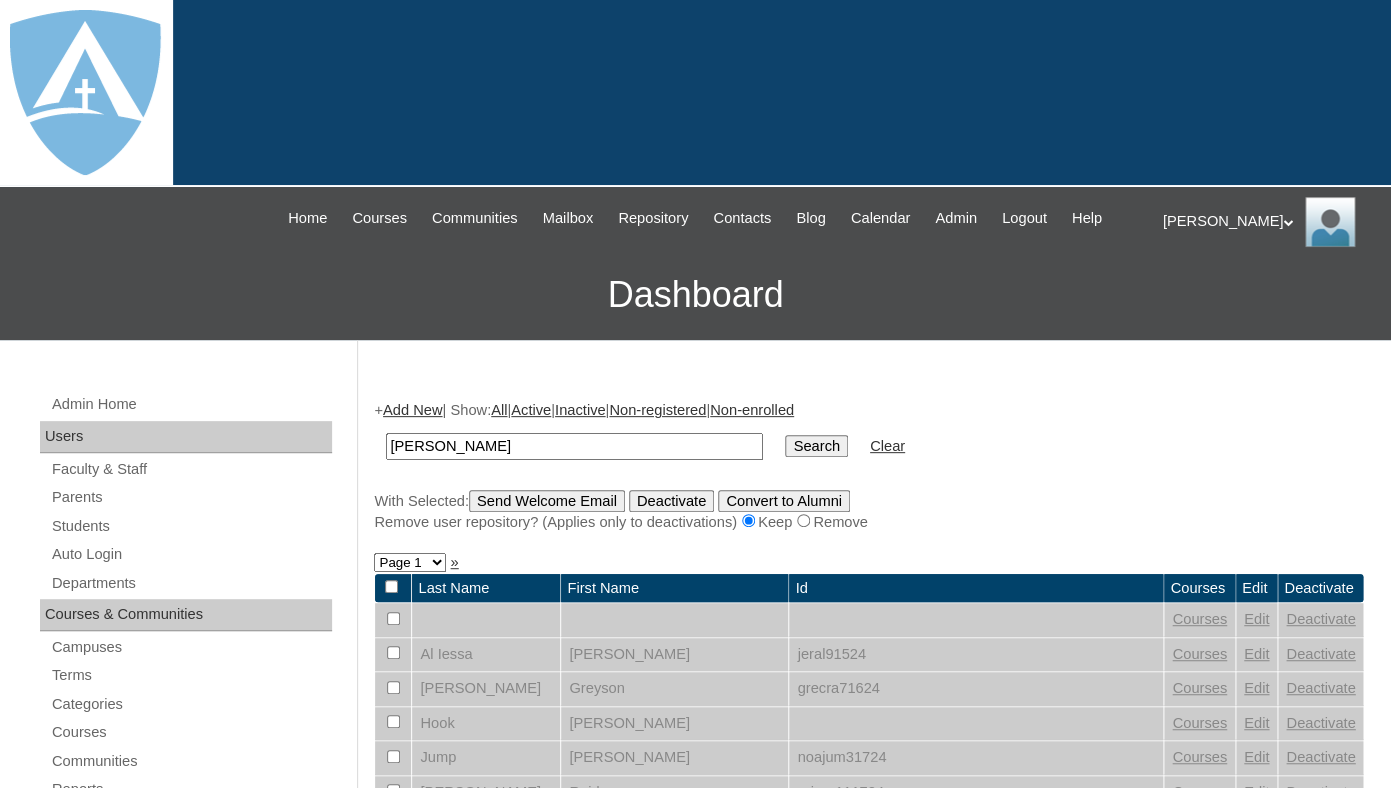 drag, startPoint x: 435, startPoint y: 465, endPoint x: 346, endPoint y: 468, distance: 89.050545 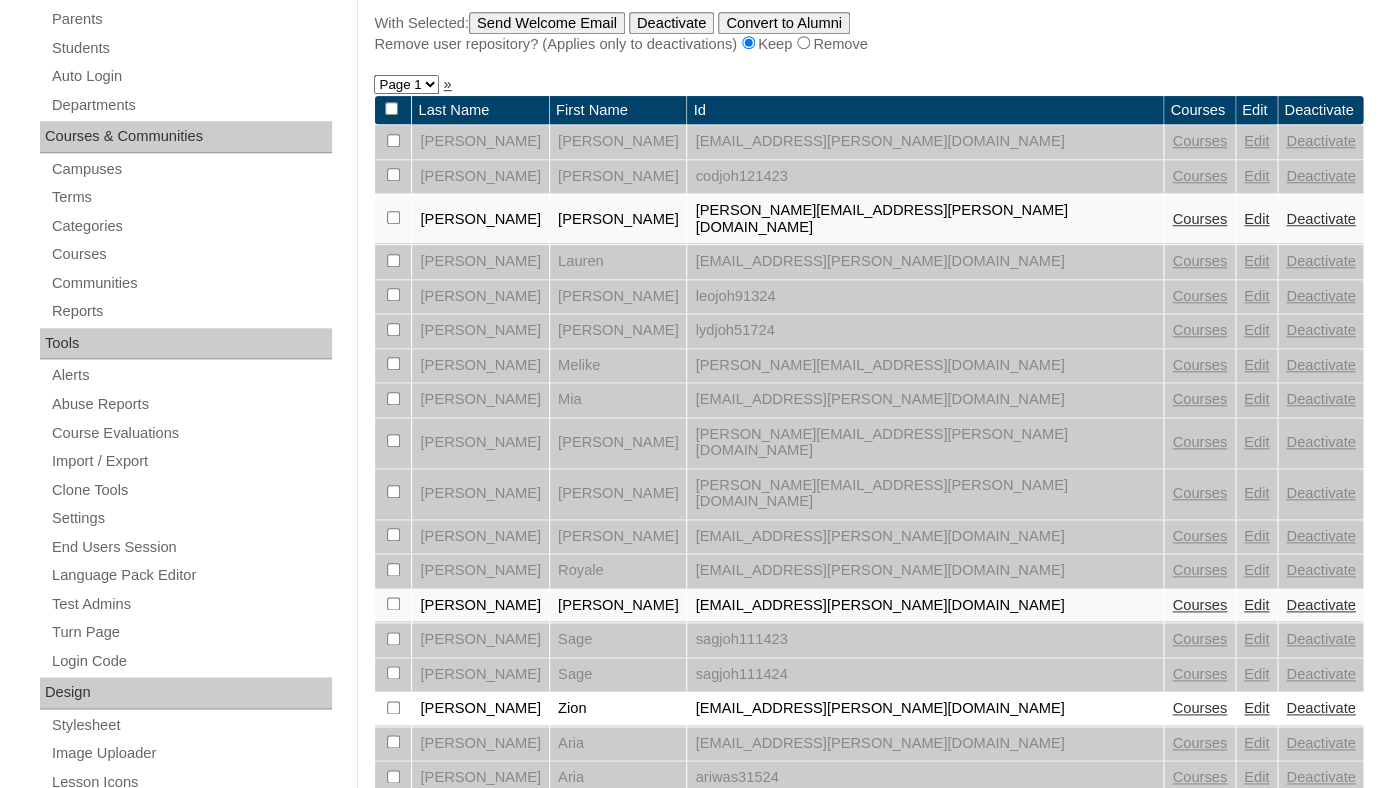 scroll, scrollTop: 701, scrollLeft: 0, axis: vertical 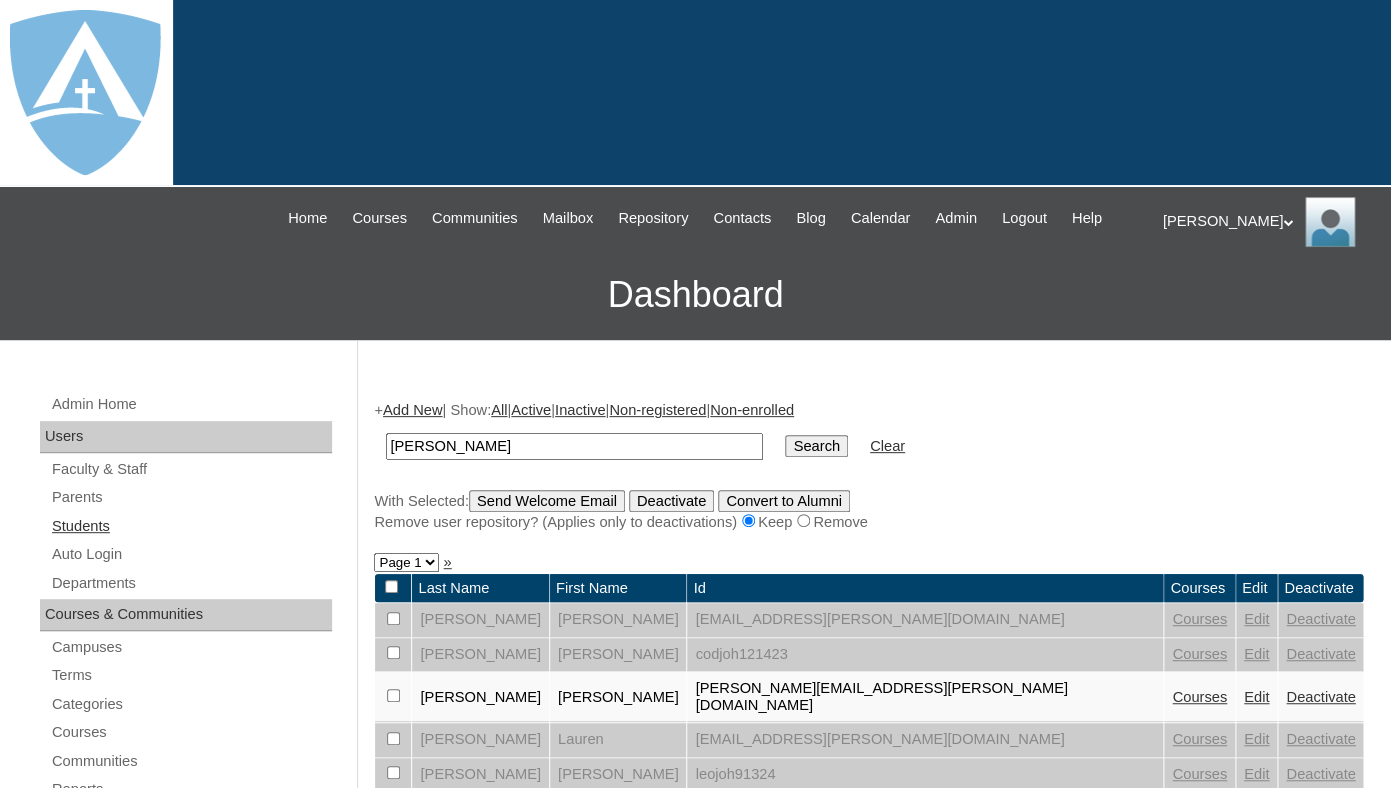 click on "Students" at bounding box center (191, 526) 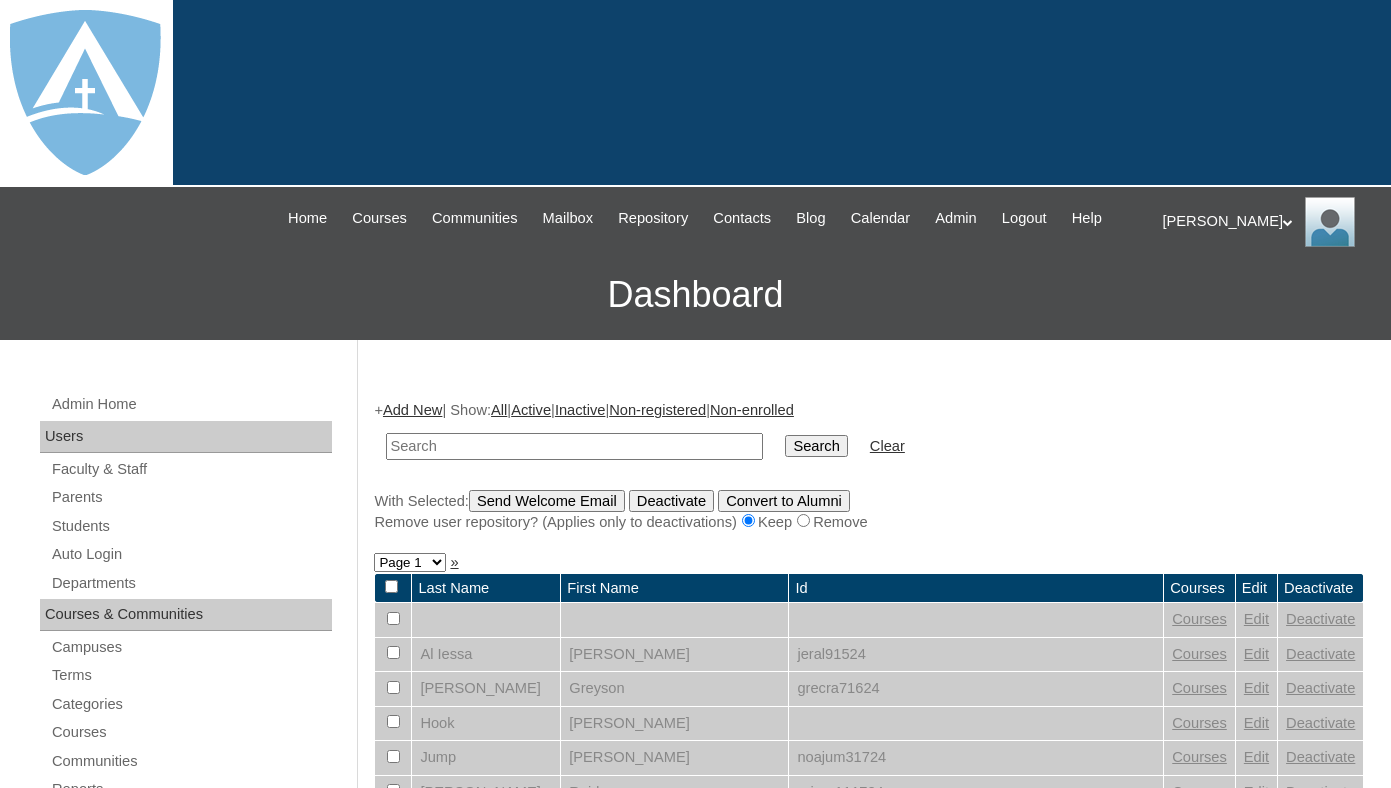 scroll, scrollTop: 0, scrollLeft: 0, axis: both 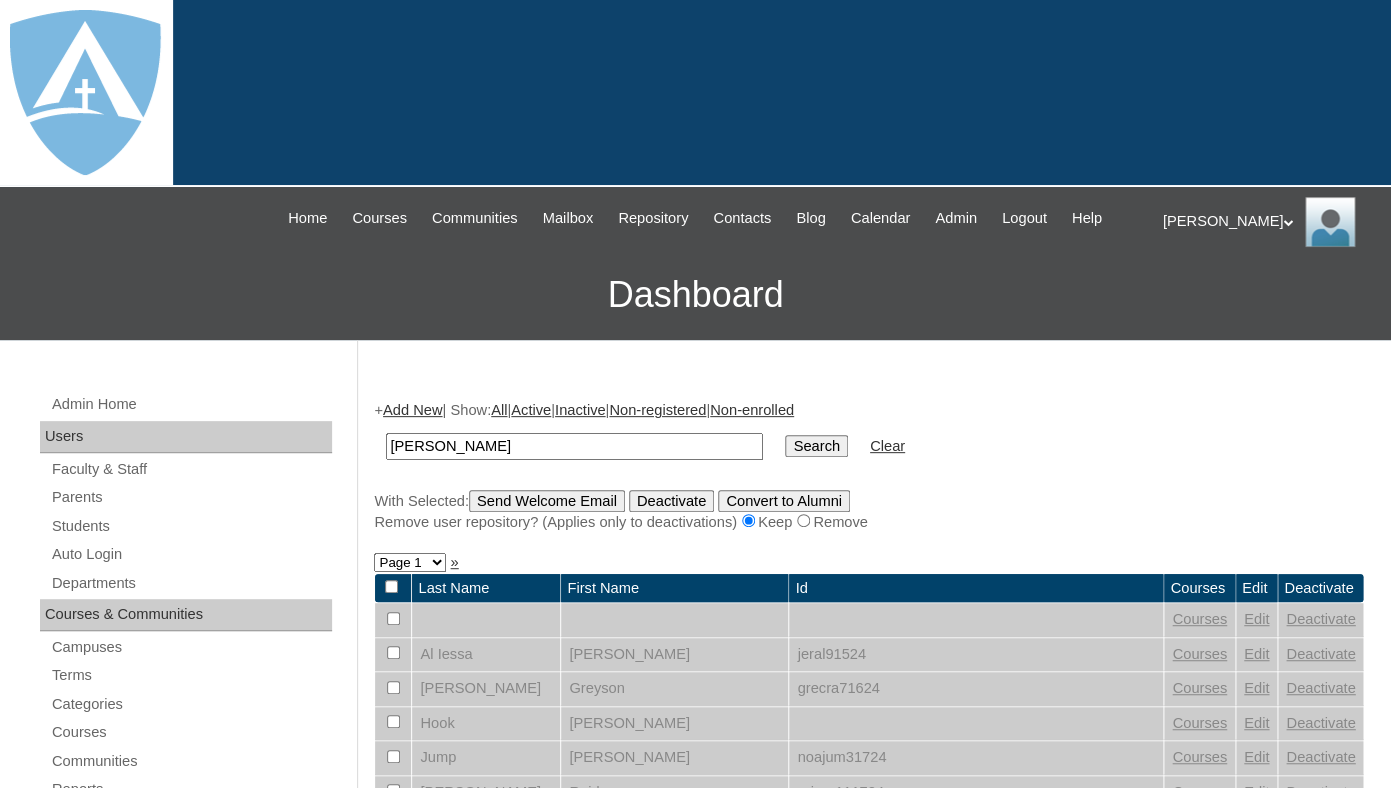 drag, startPoint x: 453, startPoint y: 464, endPoint x: 346, endPoint y: 457, distance: 107.22873 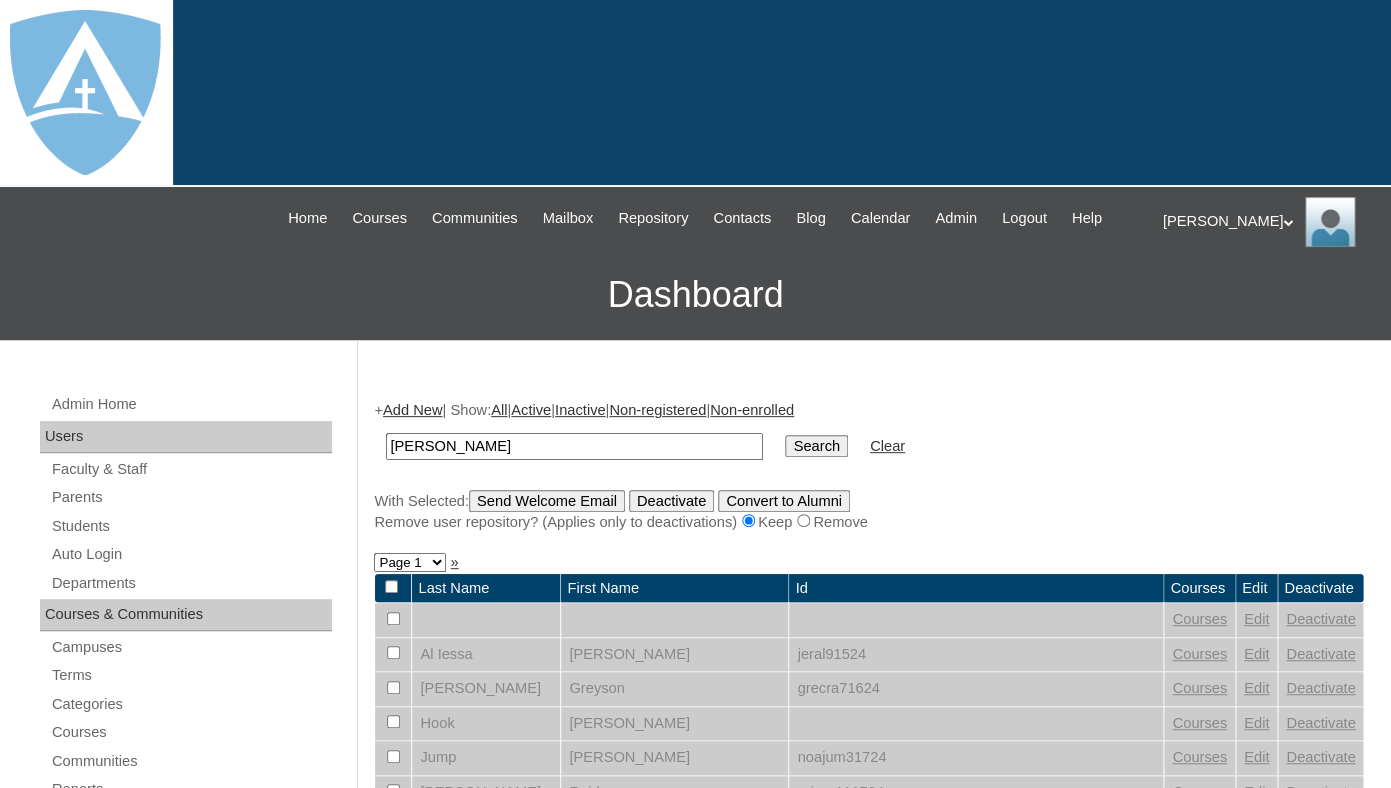 type on "[PERSON_NAME]" 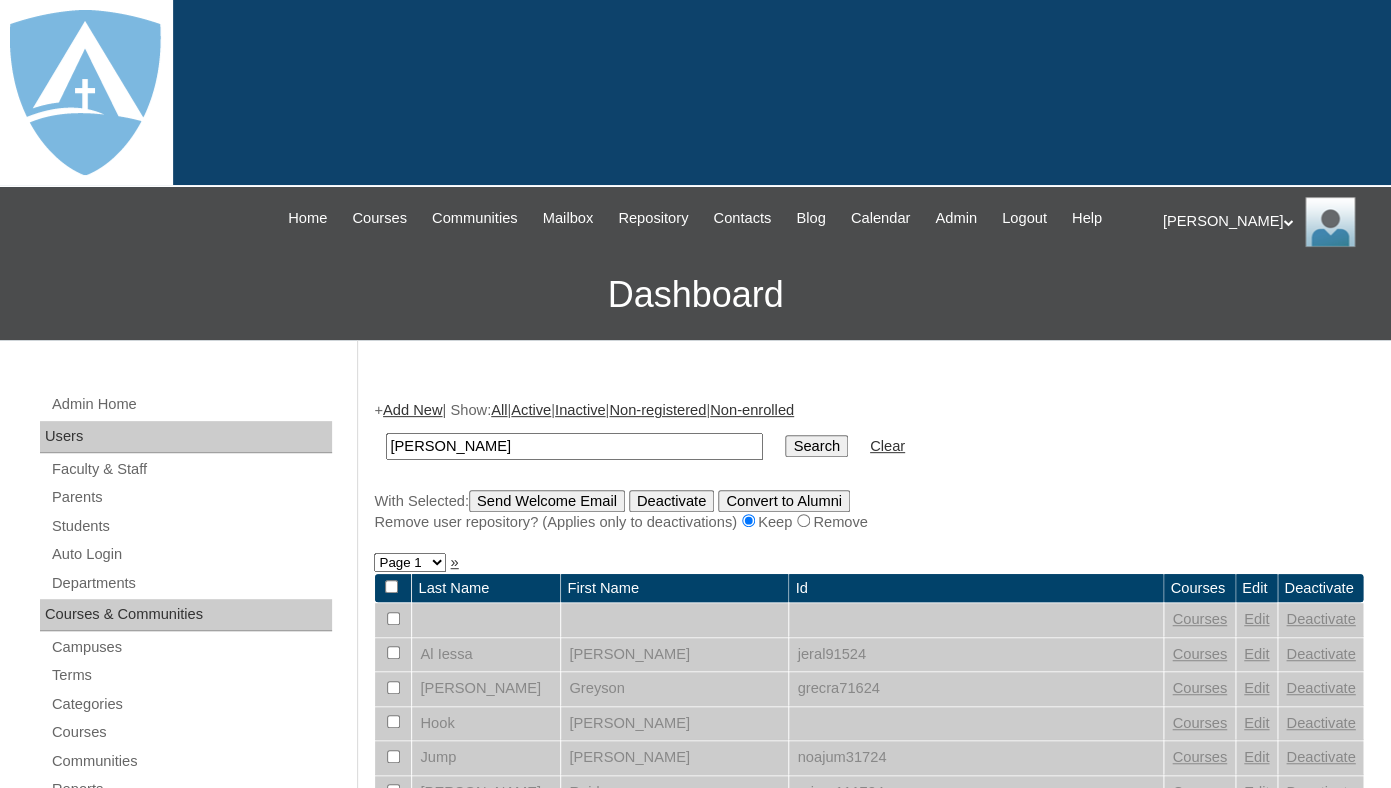 click on "Search" at bounding box center (816, 446) 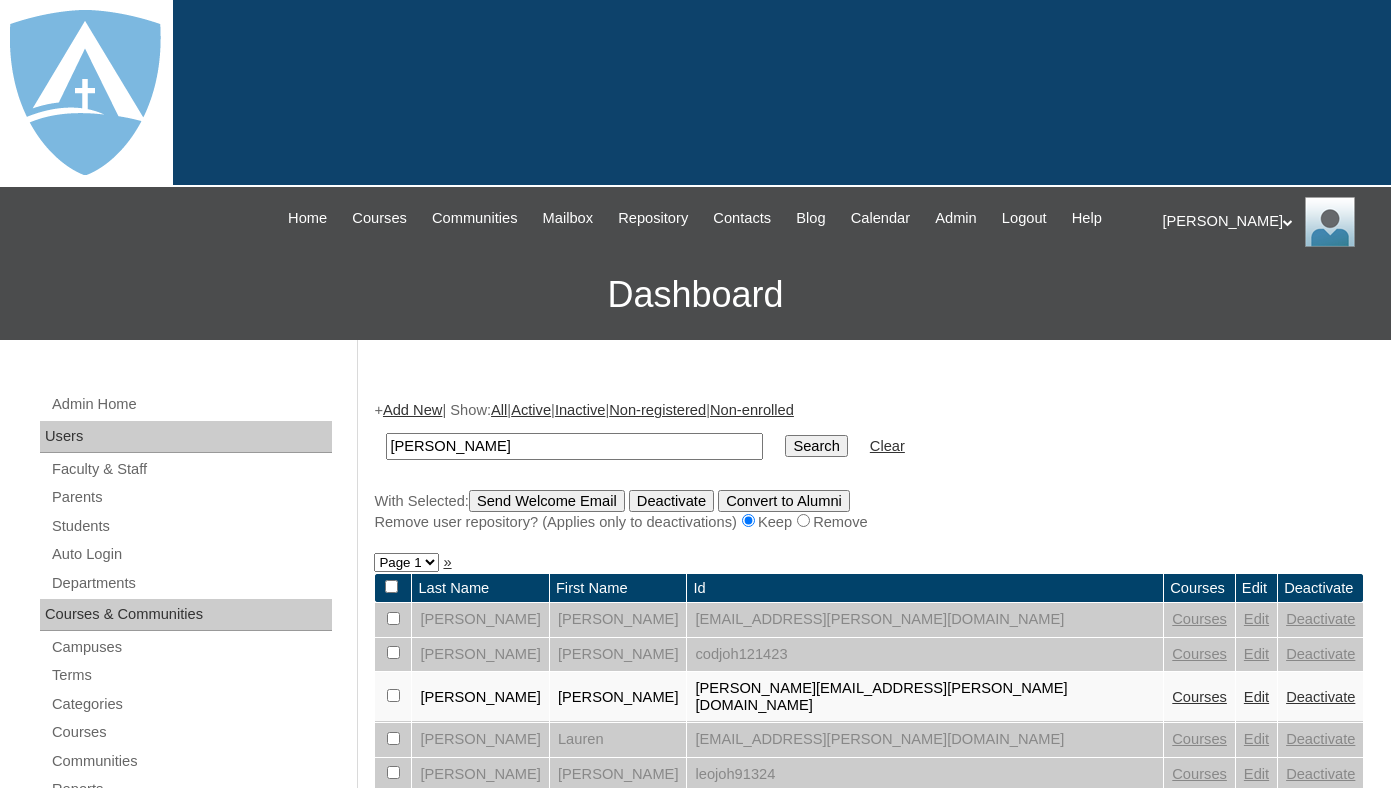 scroll, scrollTop: 0, scrollLeft: 0, axis: both 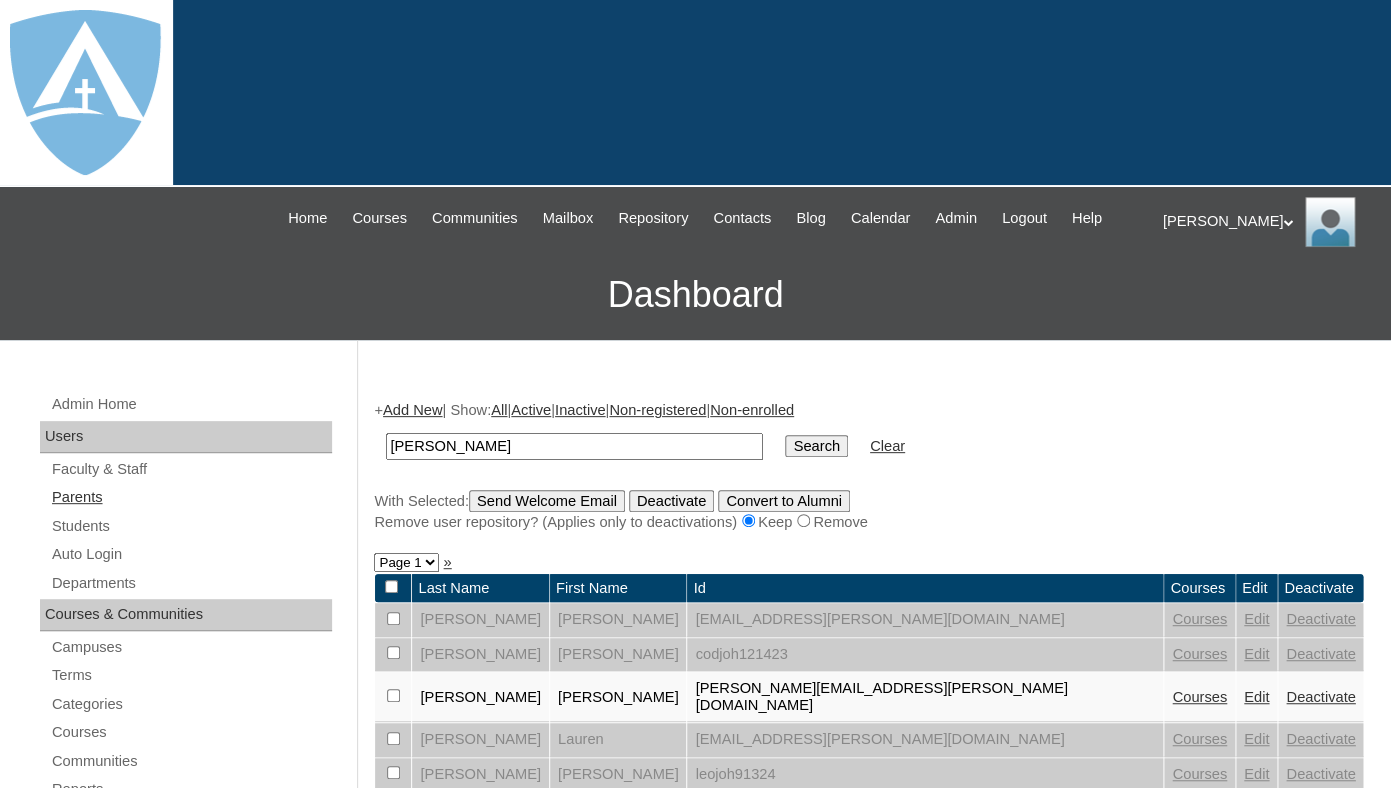 click on "Parents" at bounding box center [191, 497] 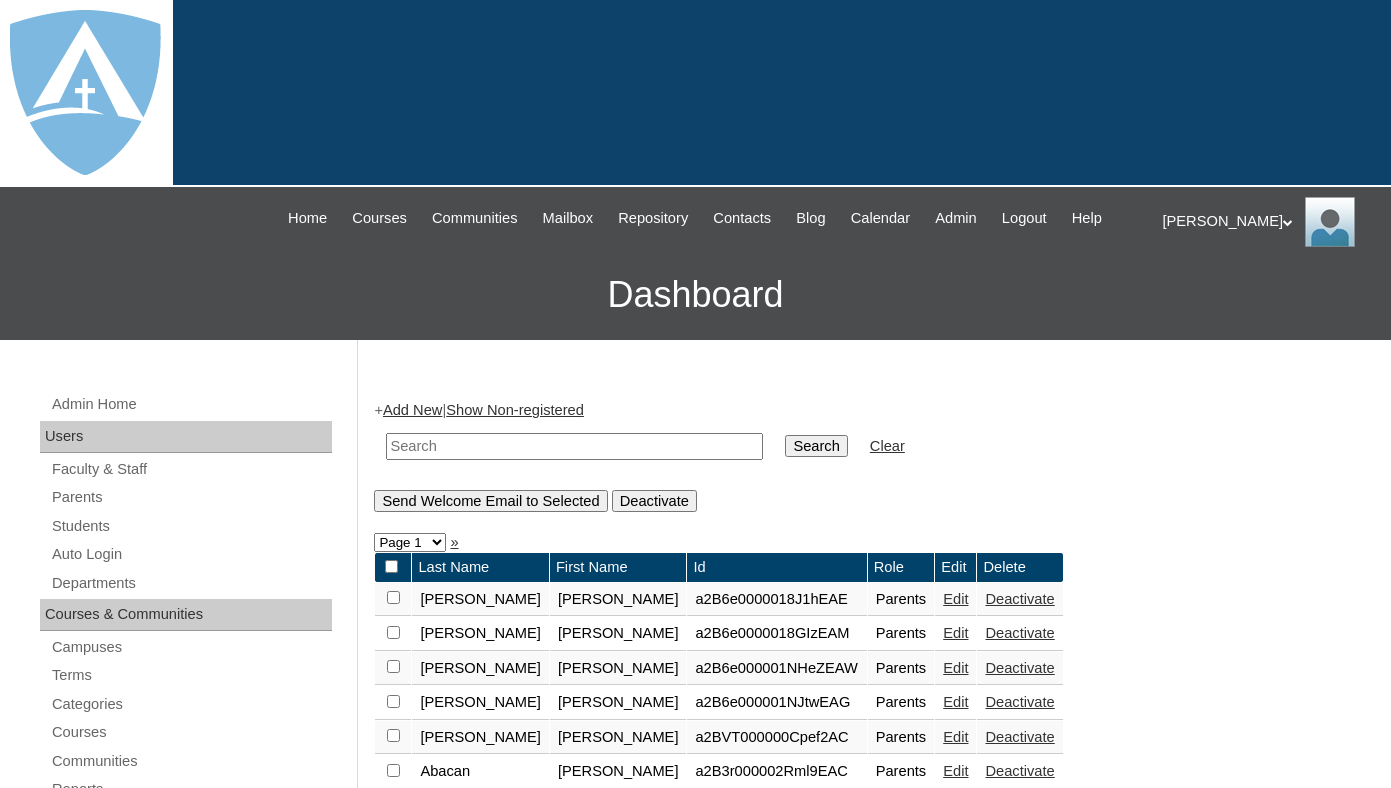 scroll, scrollTop: 0, scrollLeft: 0, axis: both 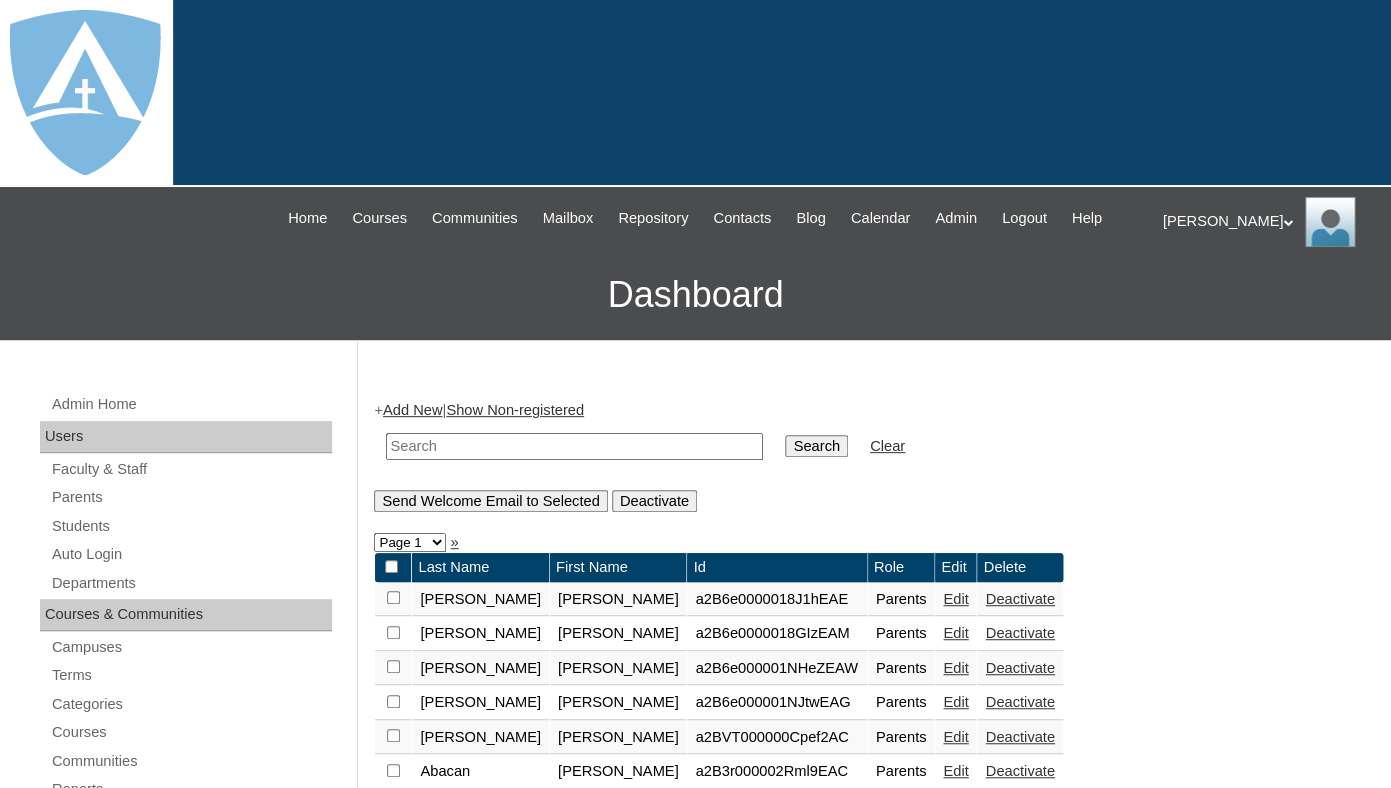 click at bounding box center [574, 446] 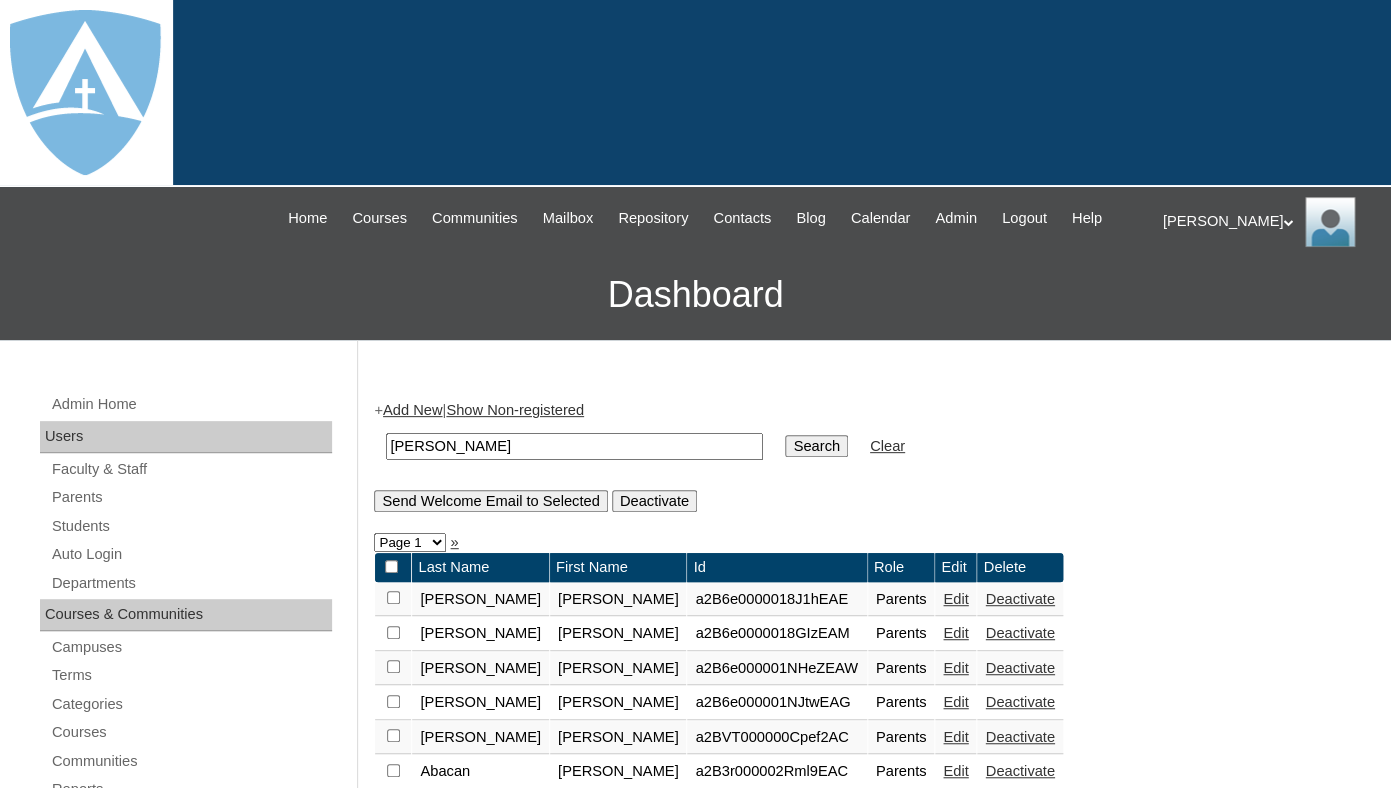 click on "+  Add New  |
Show Non-registered
Renelee Johnson Search Clear
Send Welcome Email to Selected
Deactivate" at bounding box center [869, 455] 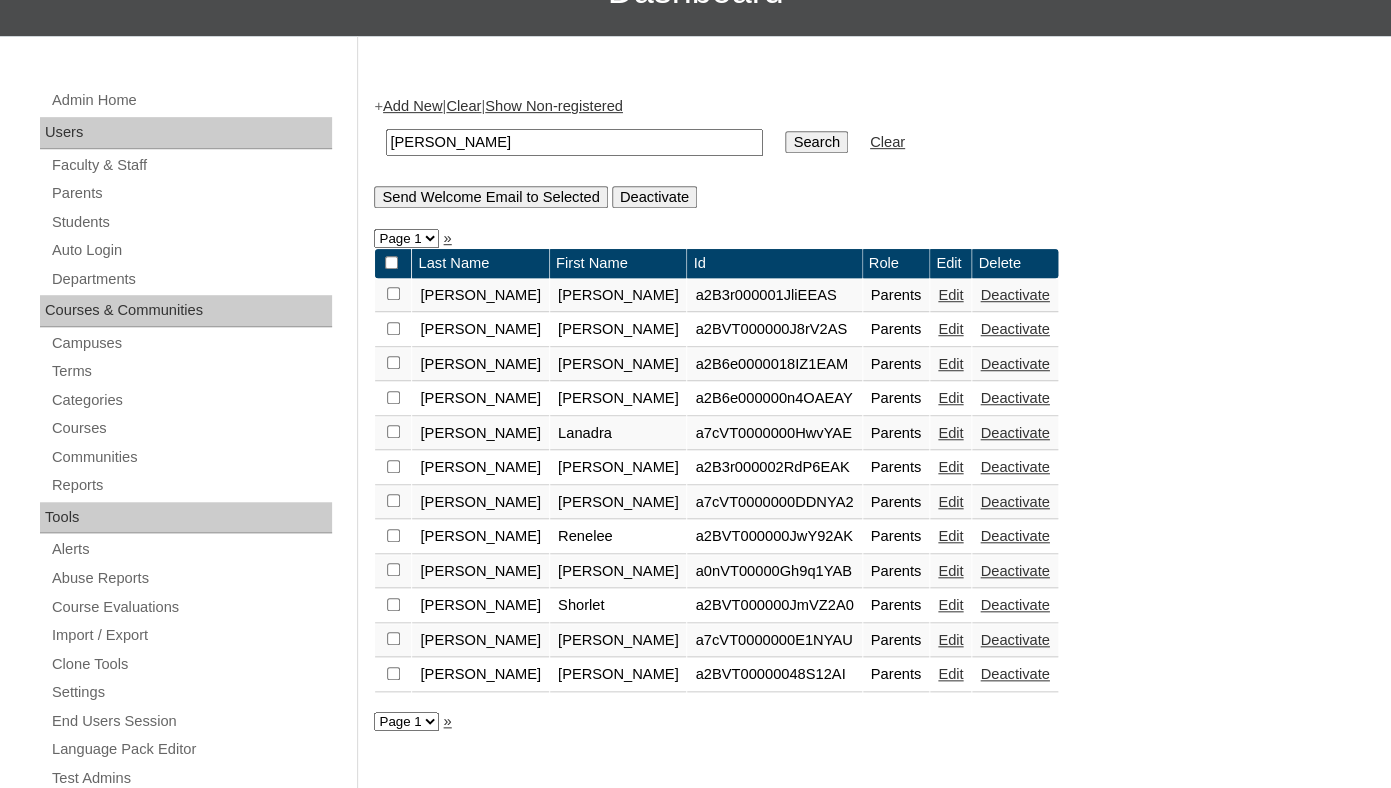 scroll, scrollTop: 312, scrollLeft: 0, axis: vertical 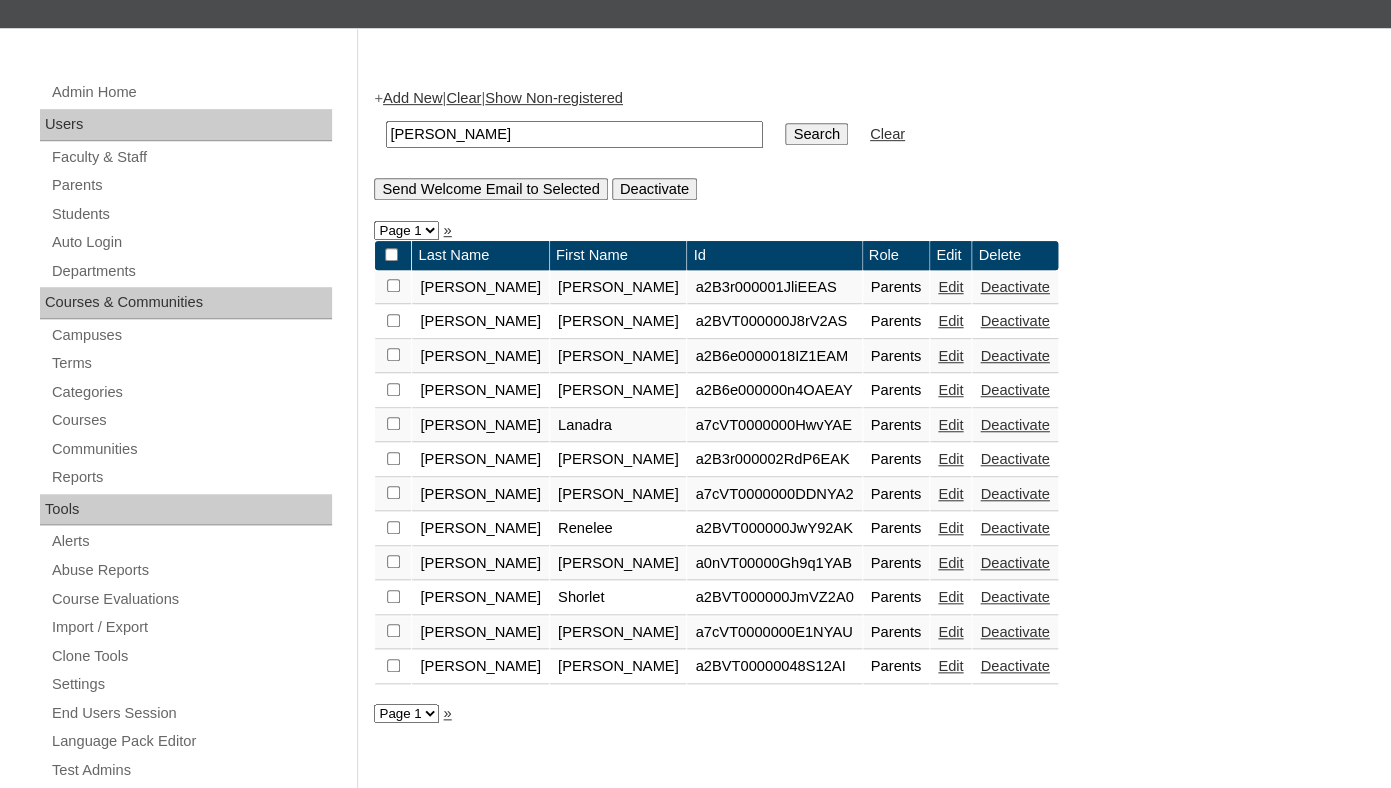 click on "Edit" at bounding box center [950, 528] 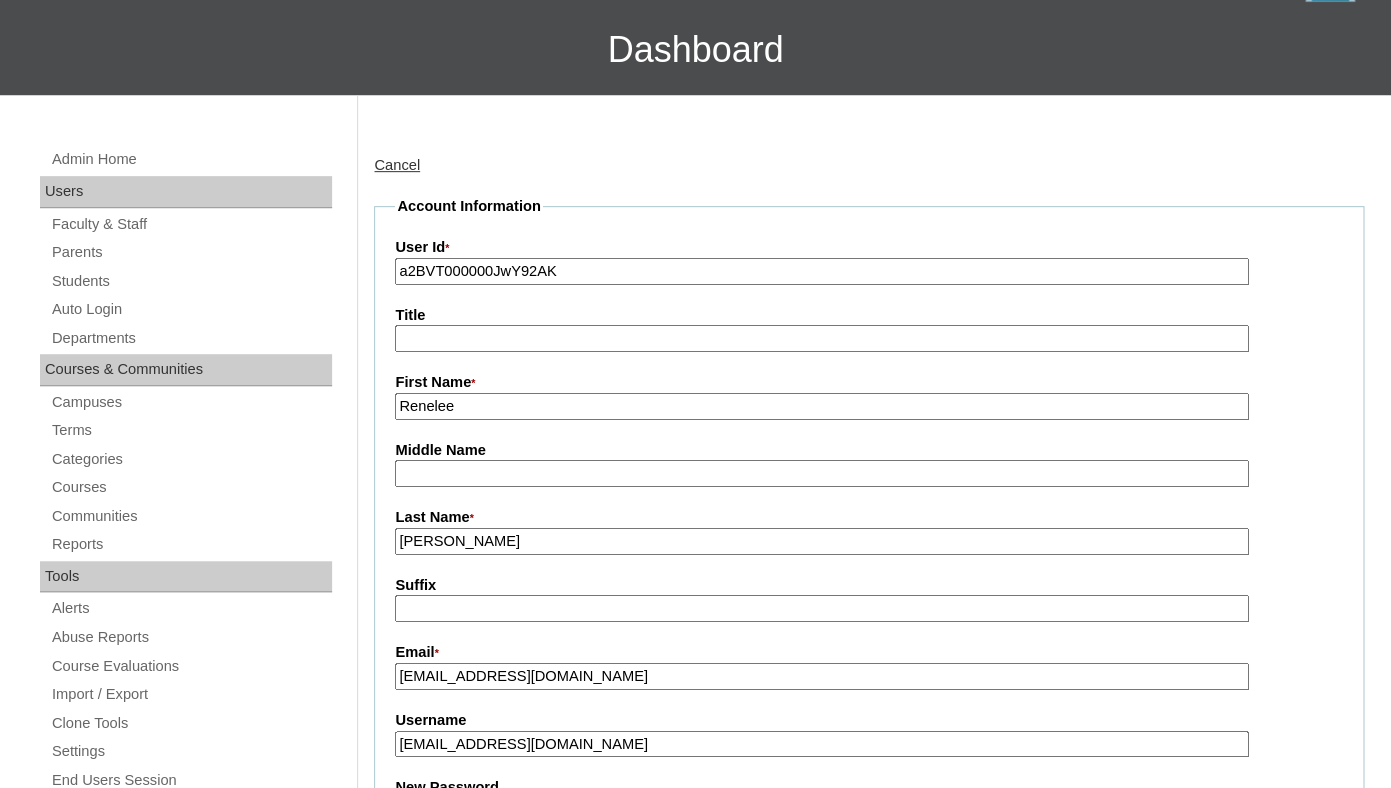 scroll, scrollTop: 318, scrollLeft: 0, axis: vertical 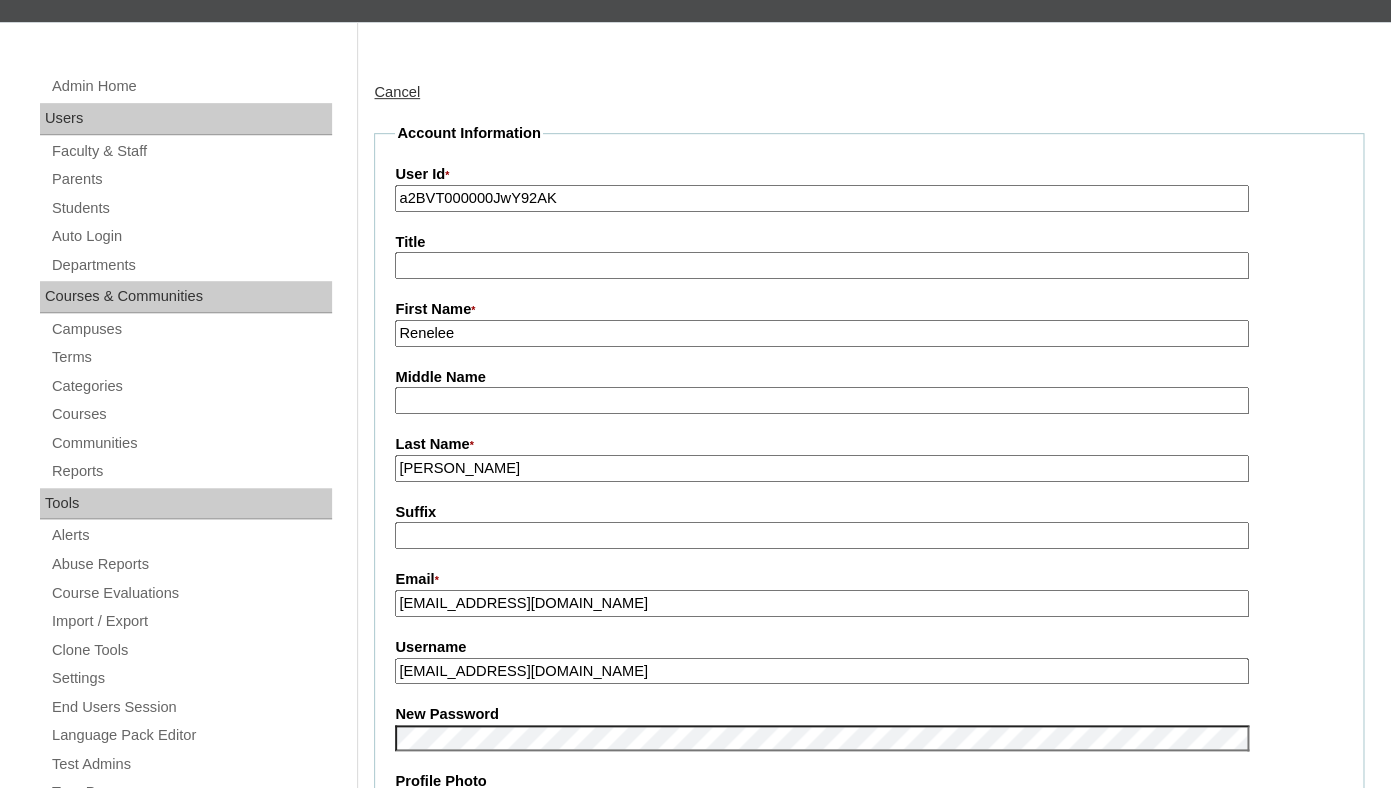 click on "rjonthego2@gmail.com" at bounding box center (821, 603) 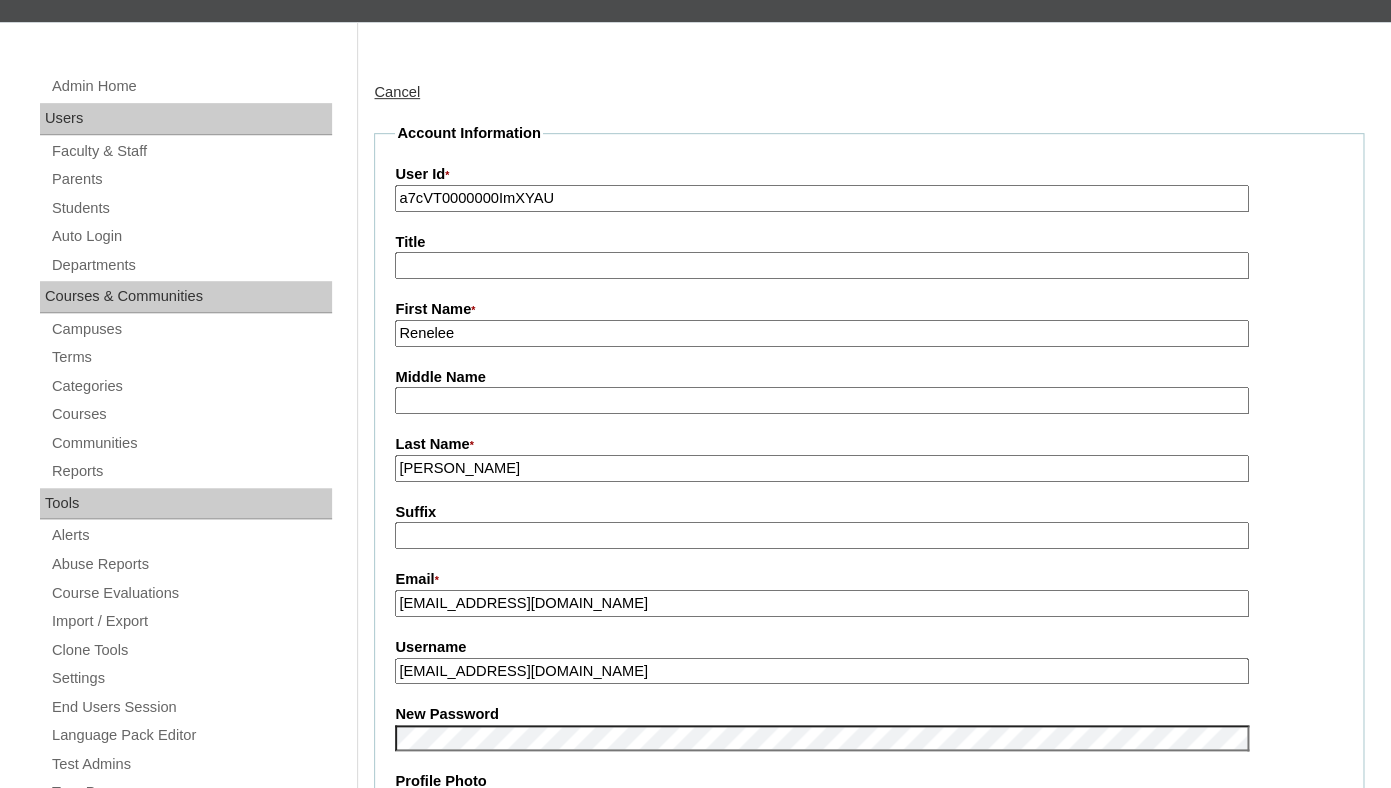 type on "a7cVT0000000ImXYAU" 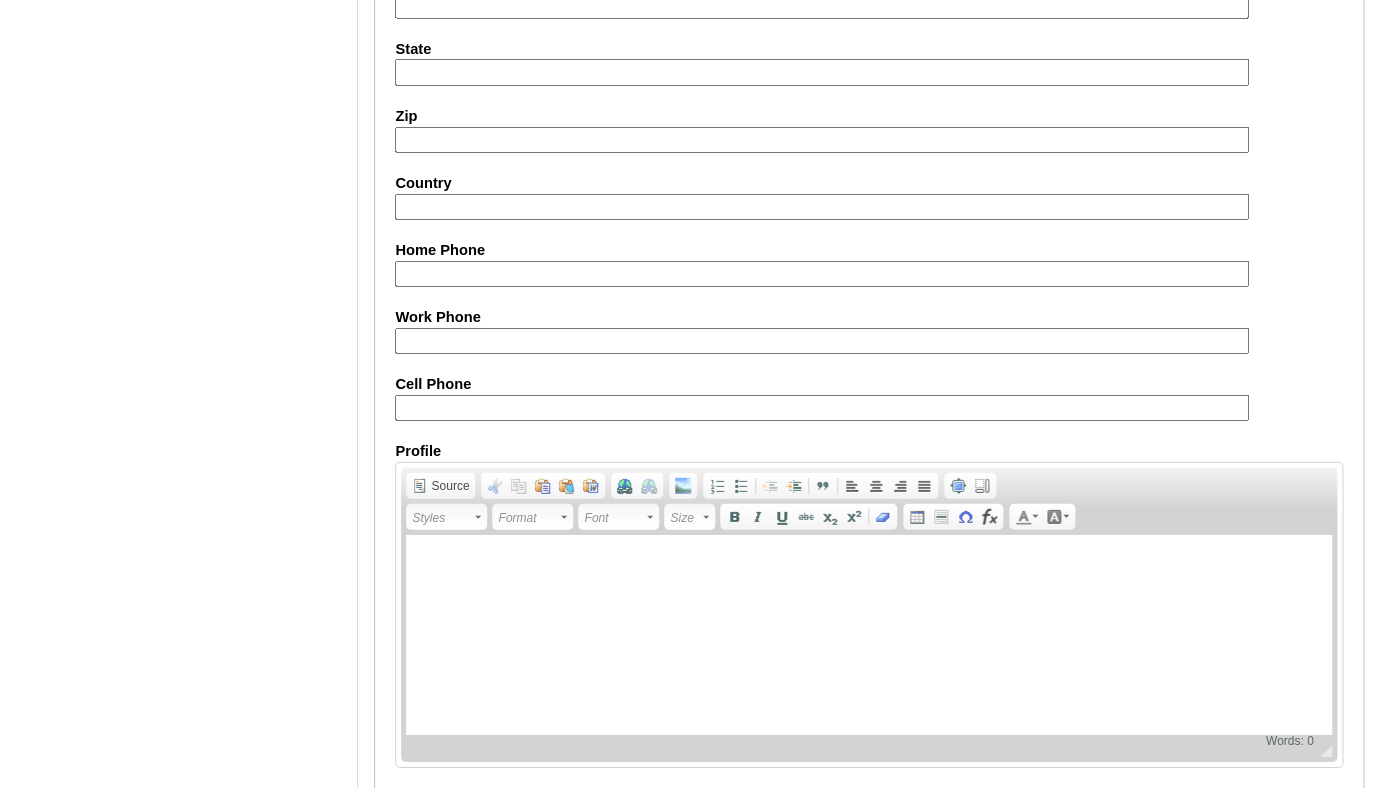 scroll, scrollTop: 1977, scrollLeft: 0, axis: vertical 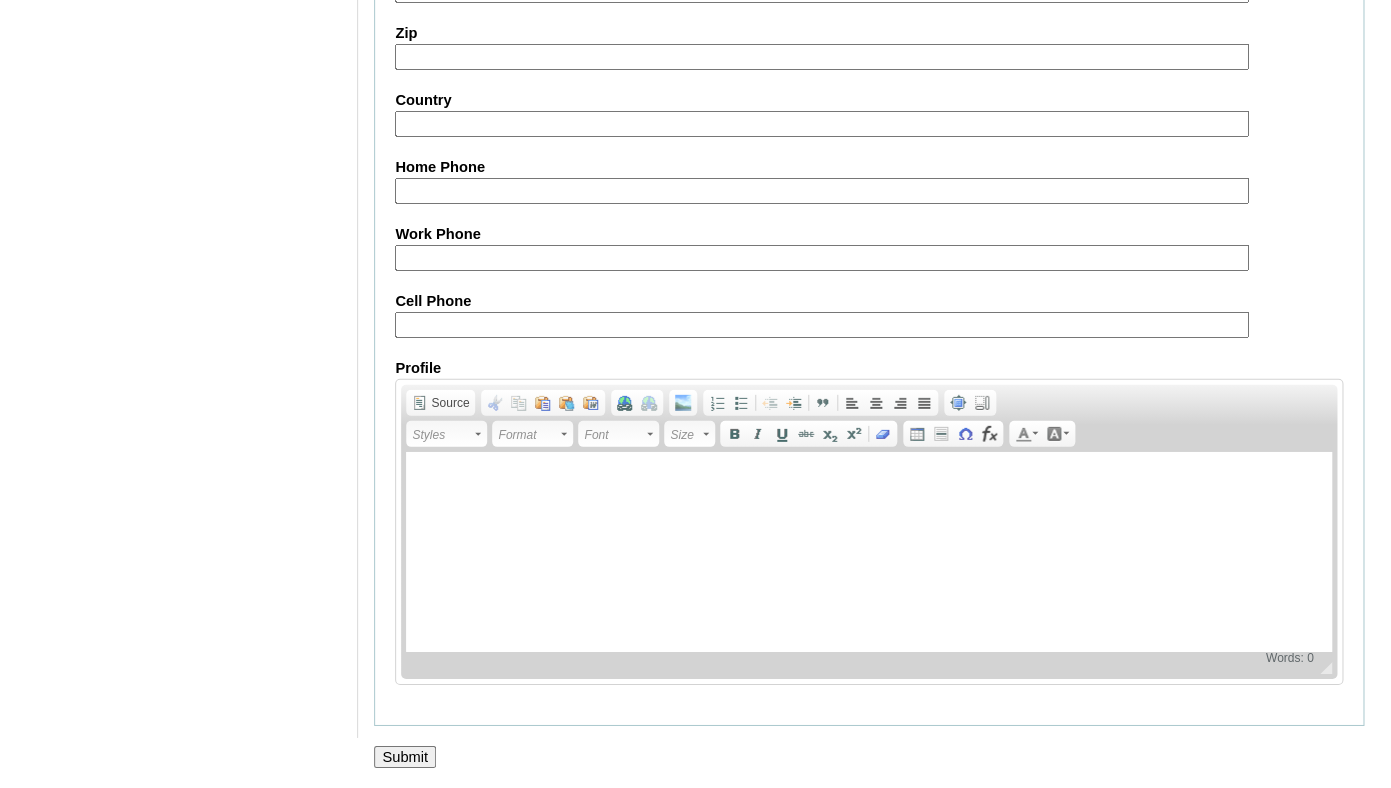 click on "Submit" at bounding box center (405, 757) 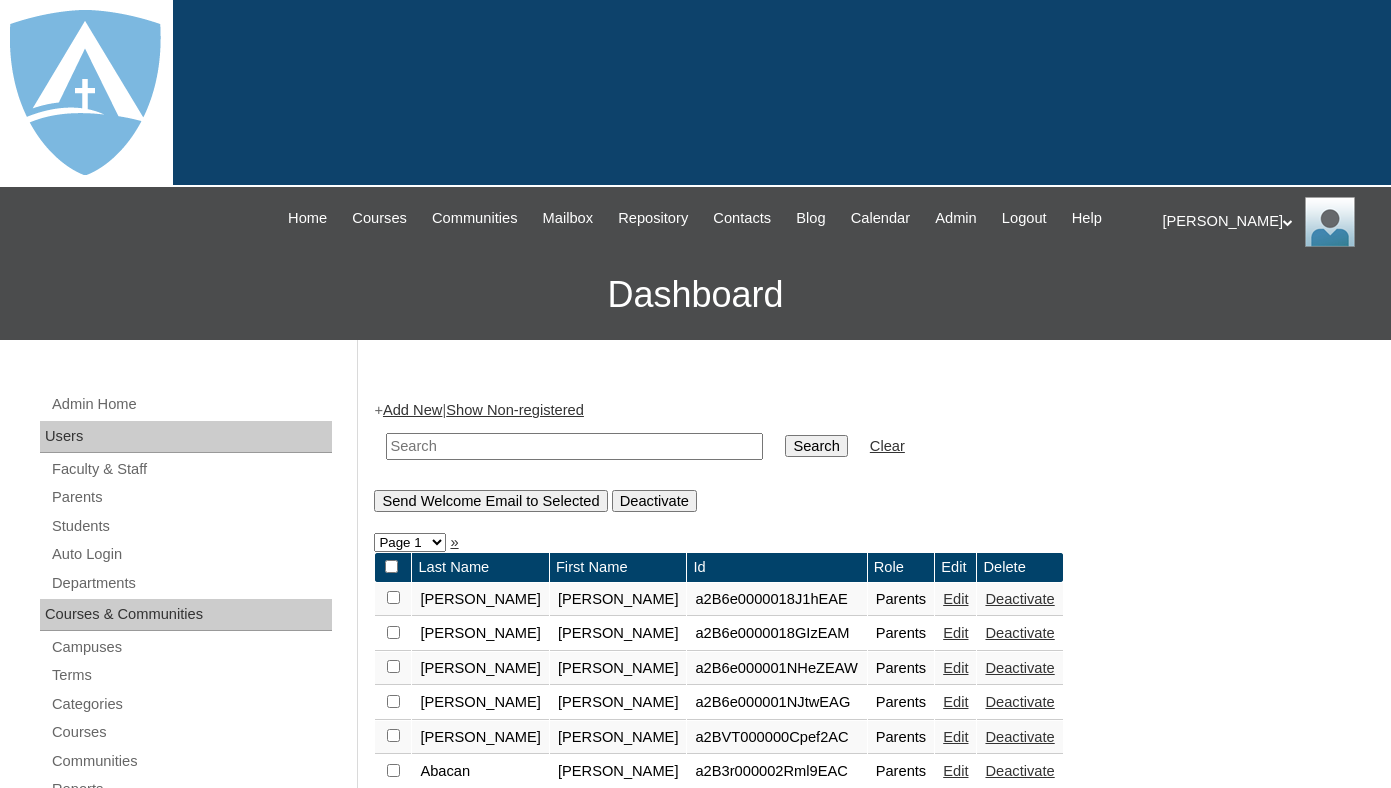 scroll, scrollTop: 0, scrollLeft: 0, axis: both 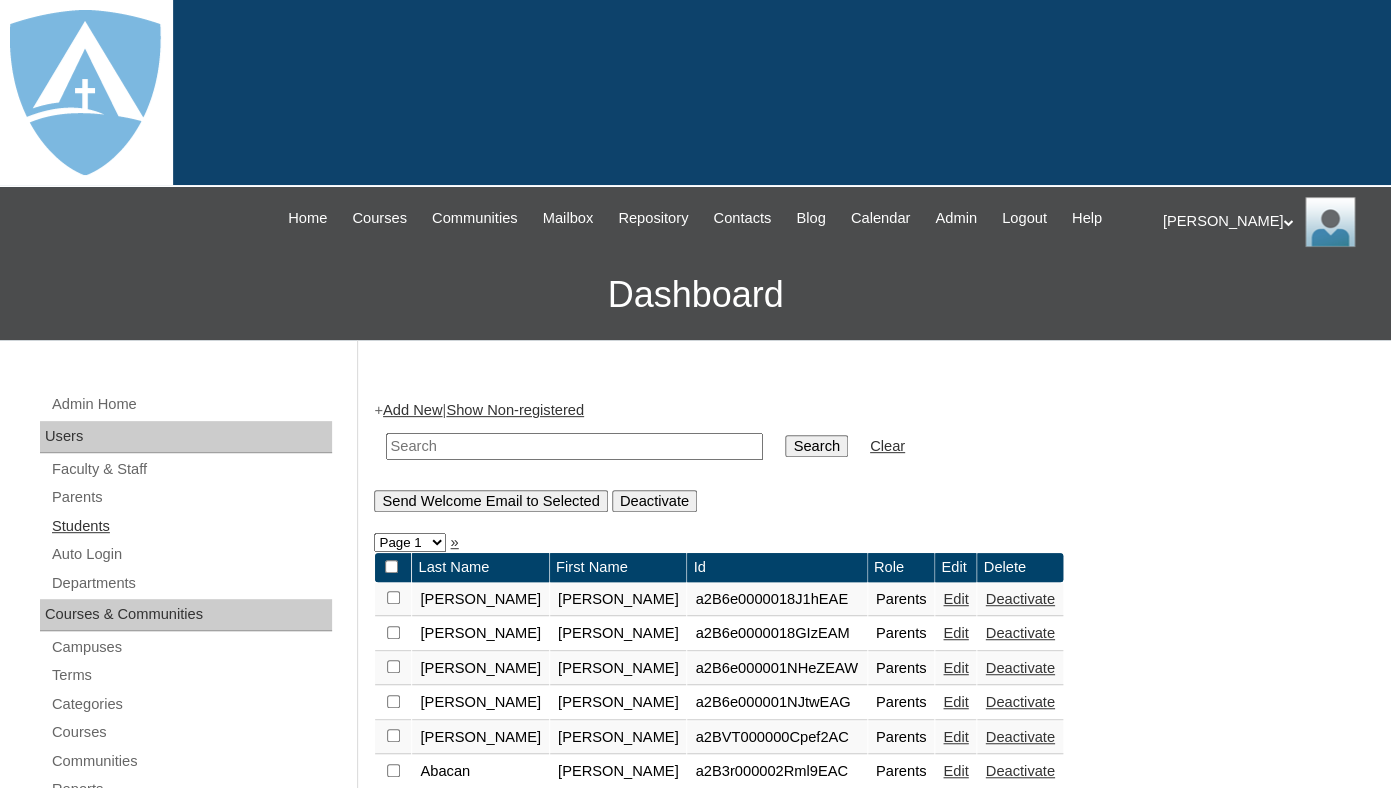 click on "Students" at bounding box center (191, 526) 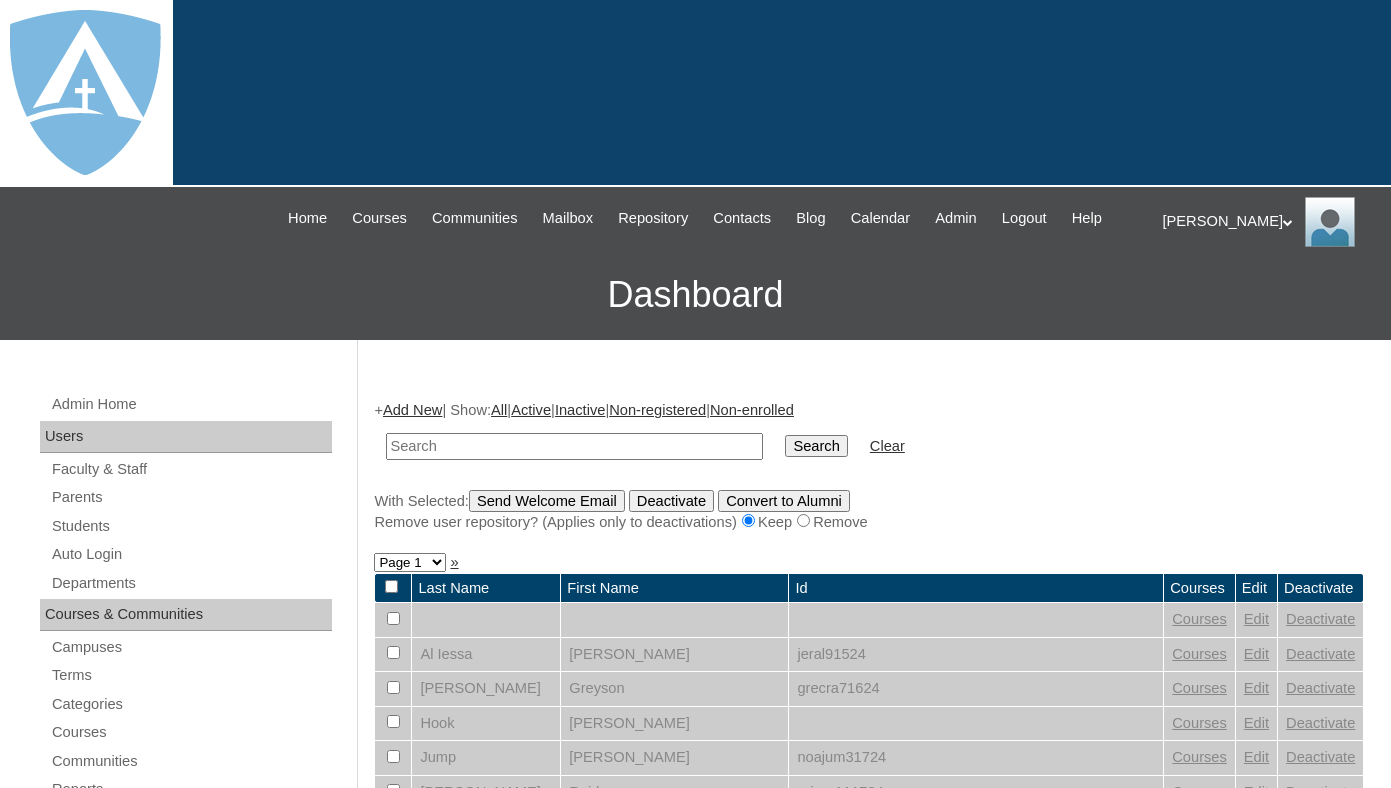 scroll, scrollTop: 0, scrollLeft: 0, axis: both 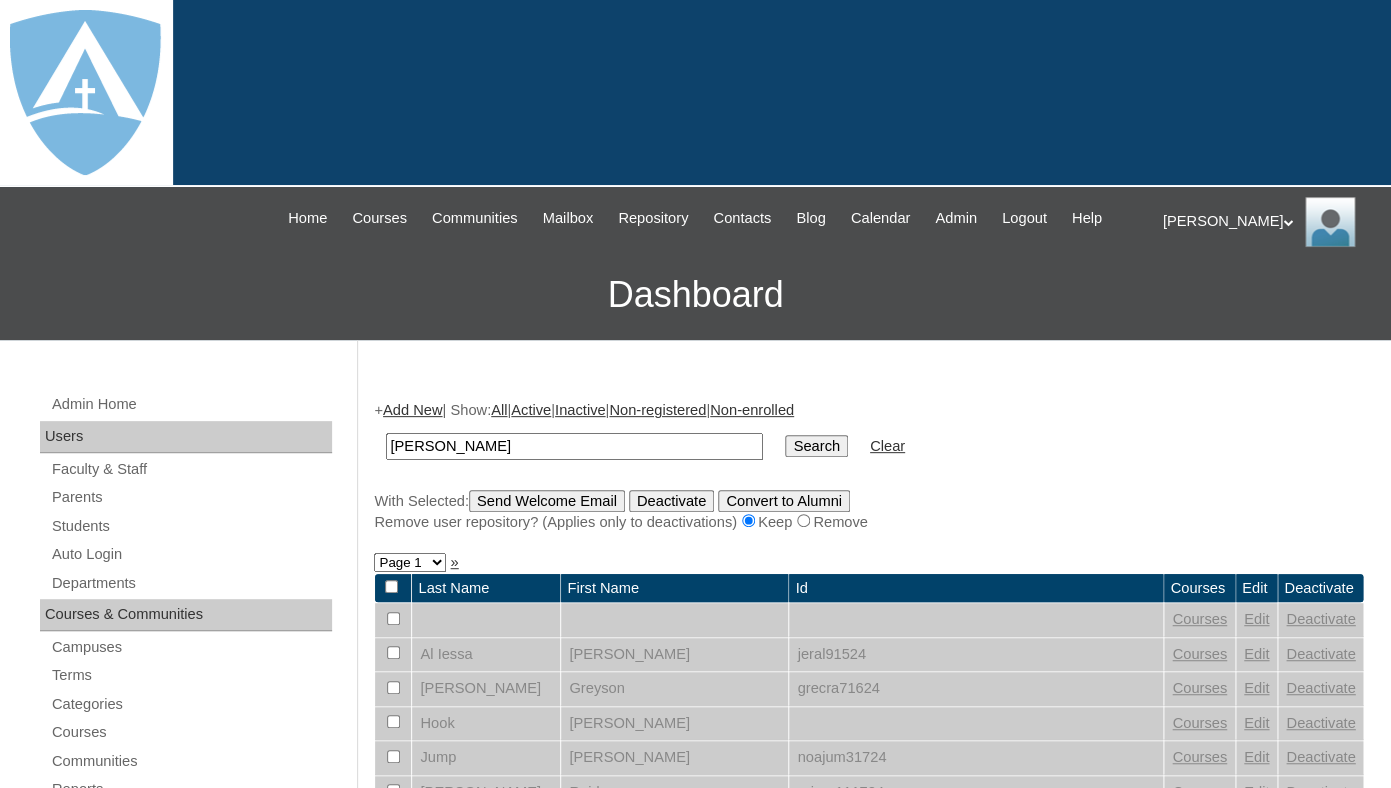 drag, startPoint x: 436, startPoint y: 463, endPoint x: 305, endPoint y: 463, distance: 131 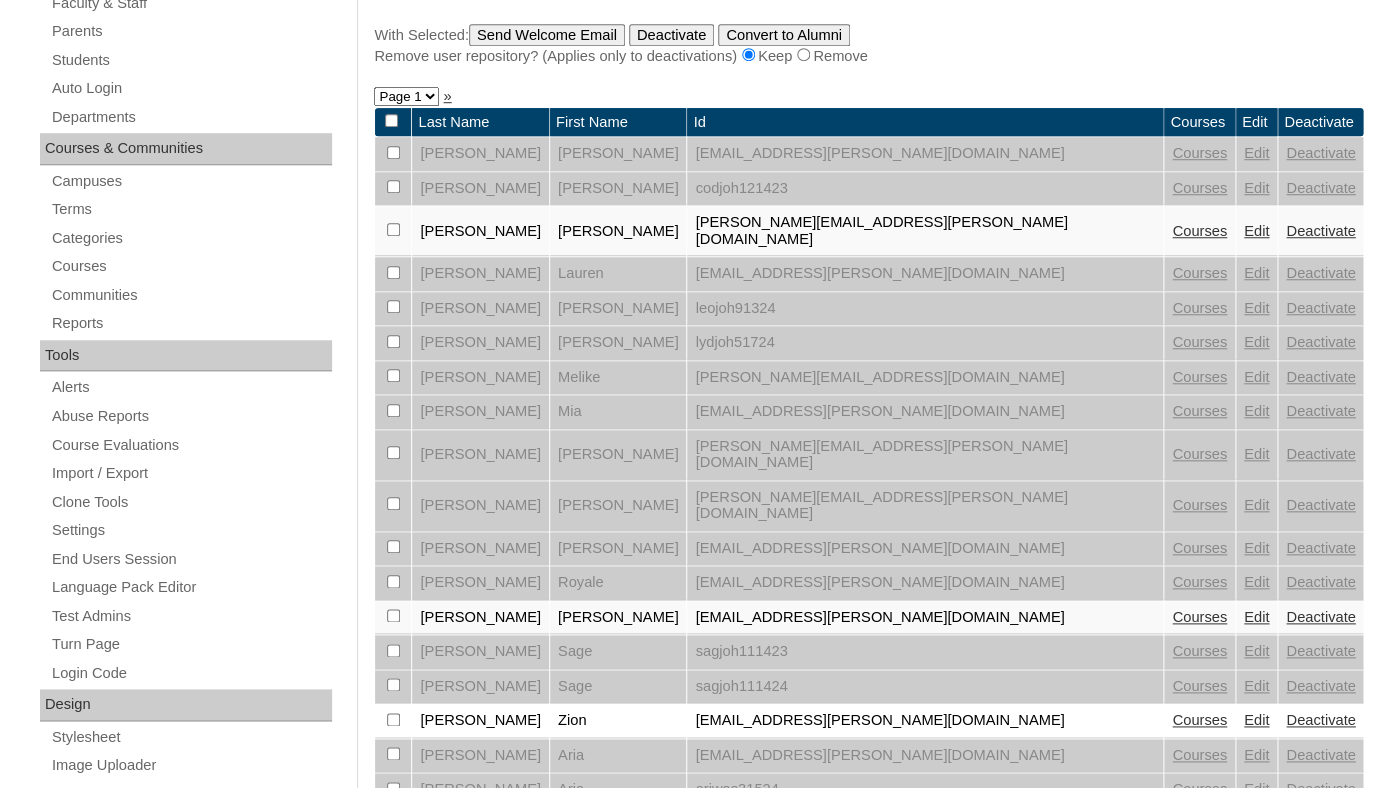 scroll, scrollTop: 471, scrollLeft: 0, axis: vertical 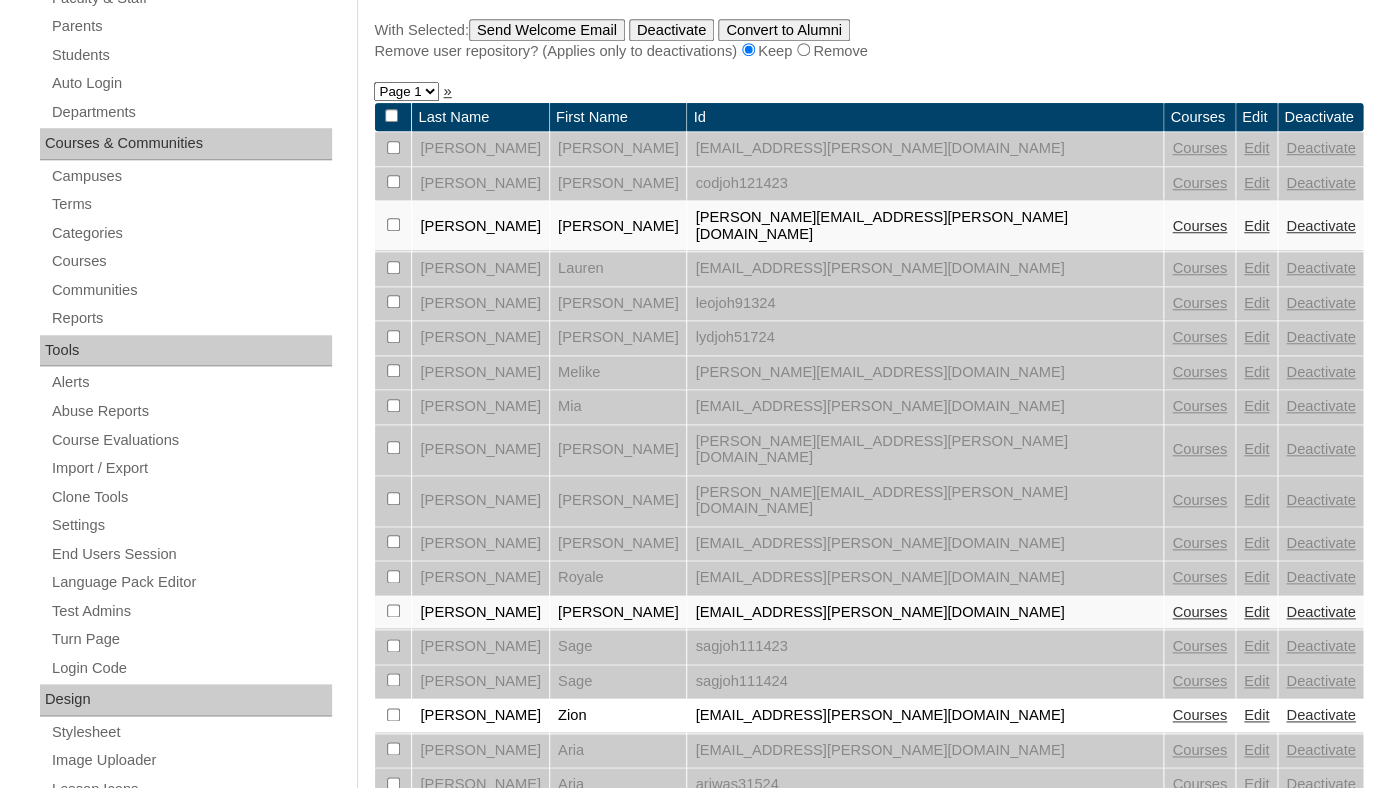 click on "Edit" at bounding box center [1256, 543] 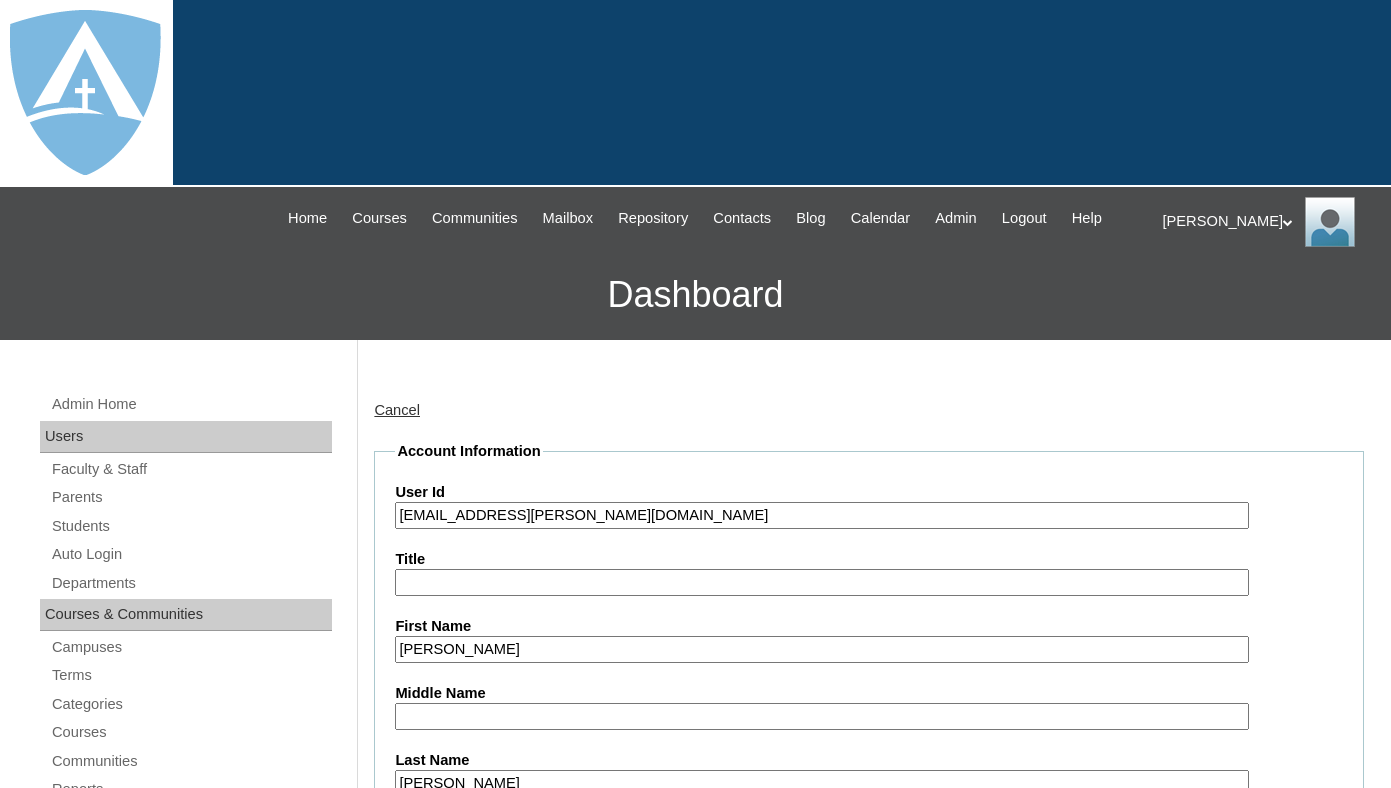 scroll, scrollTop: 0, scrollLeft: 0, axis: both 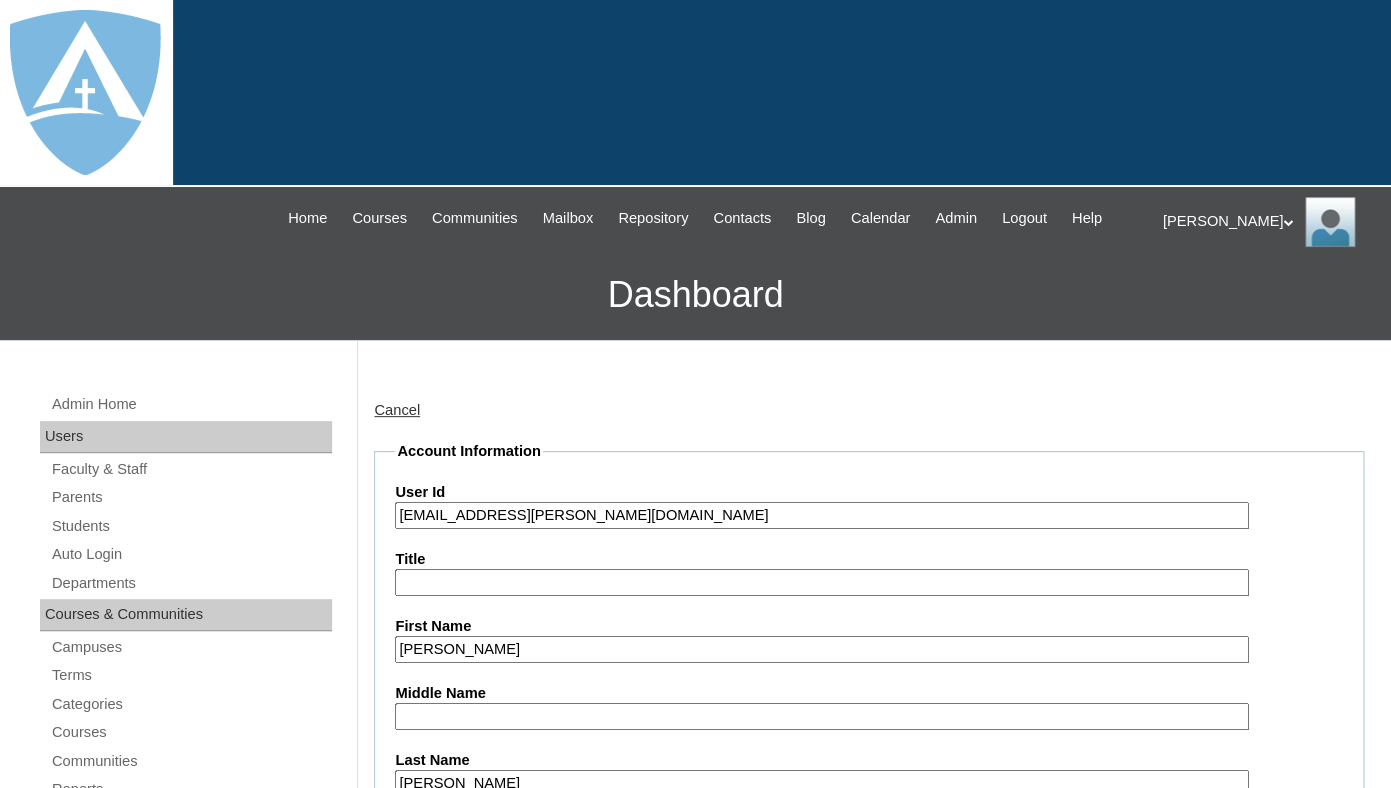 click on "[EMAIL_ADDRESS][PERSON_NAME][DOMAIN_NAME]" at bounding box center (821, 515) 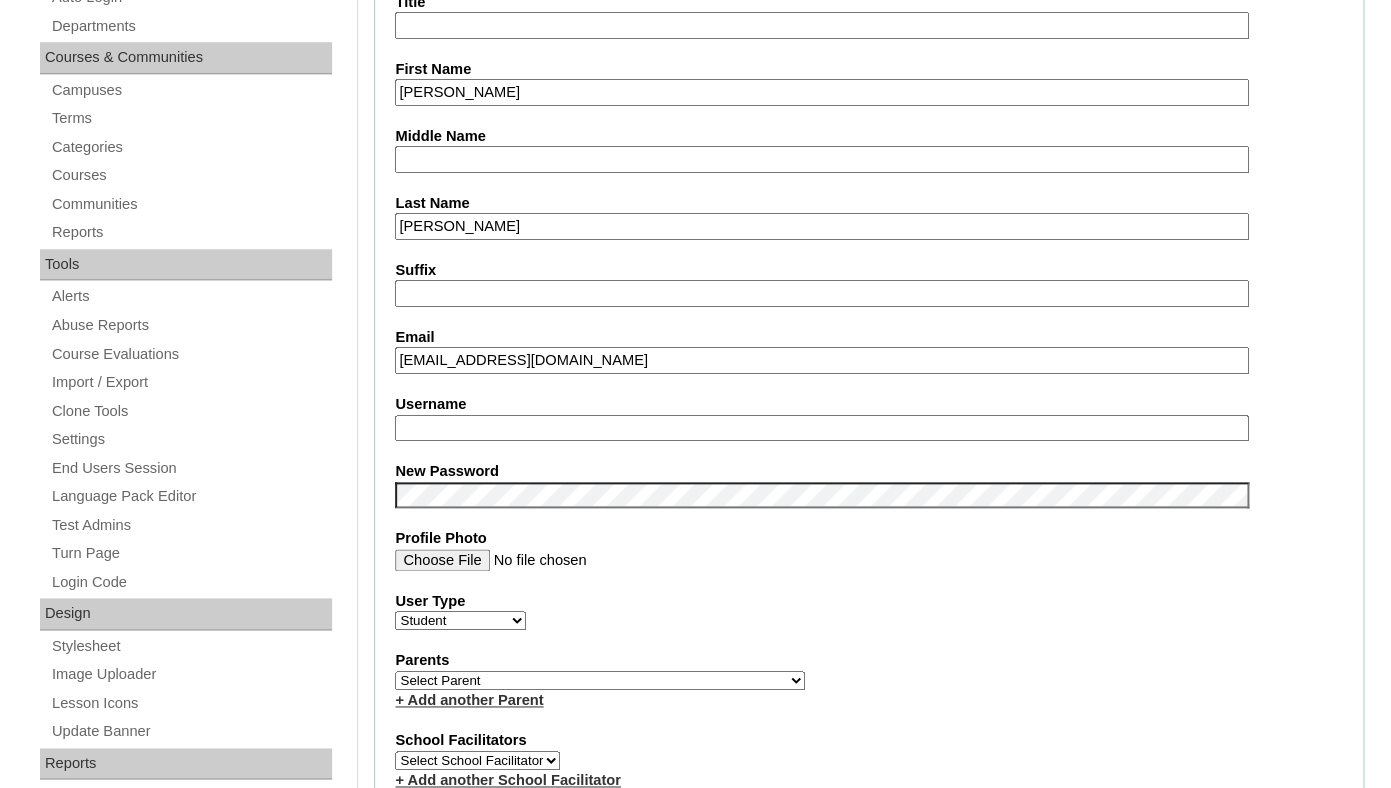 scroll, scrollTop: 590, scrollLeft: 0, axis: vertical 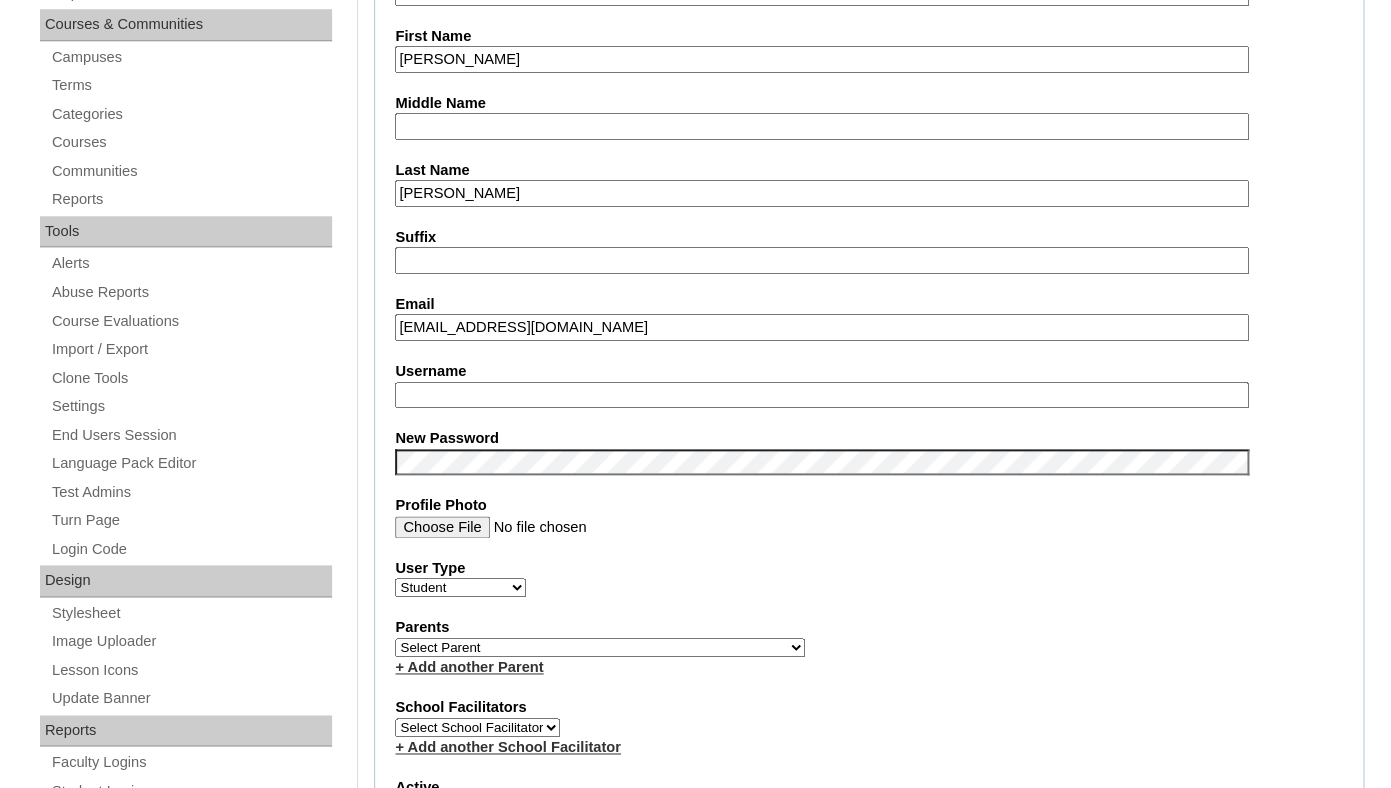click on "Username" at bounding box center [821, 395] 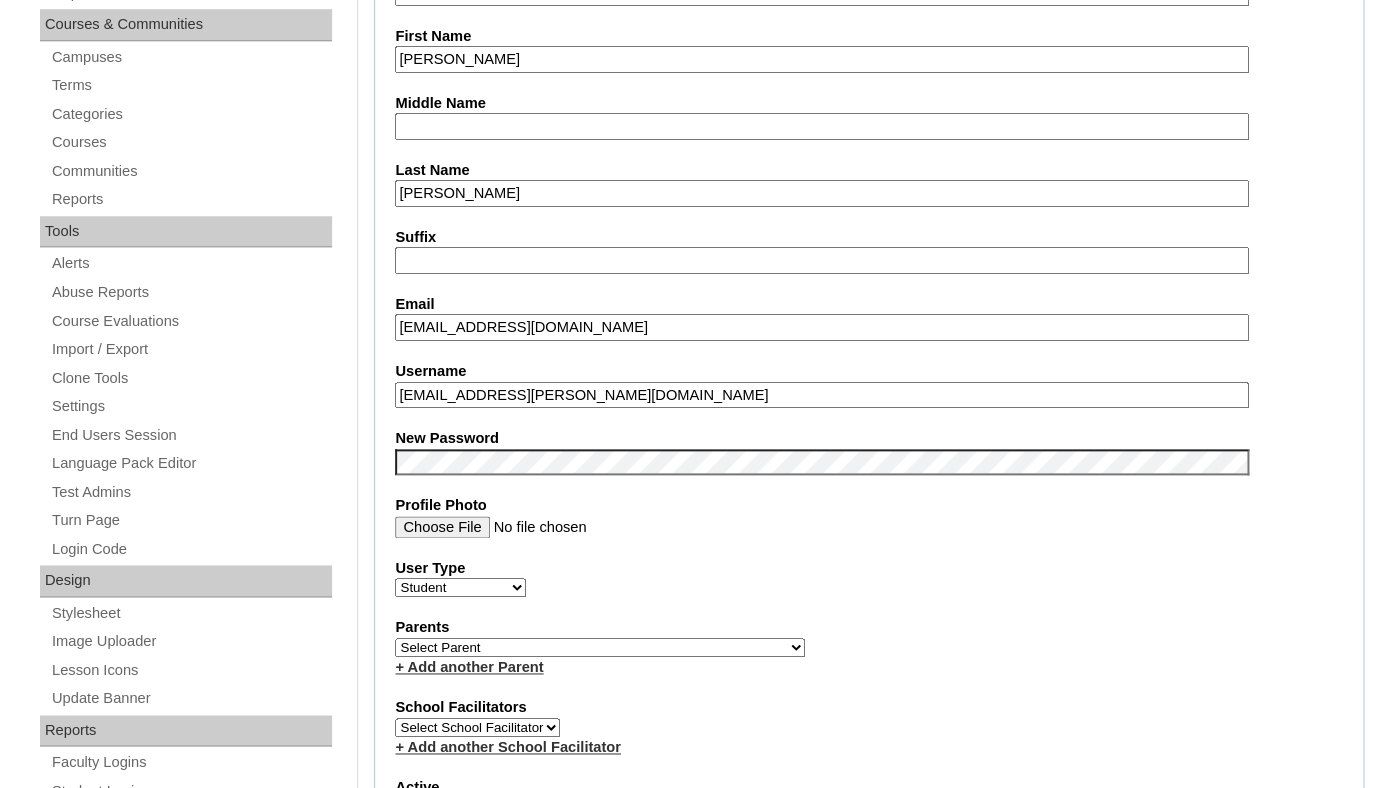 type on "noah.johnson@enlightiumstudent.com" 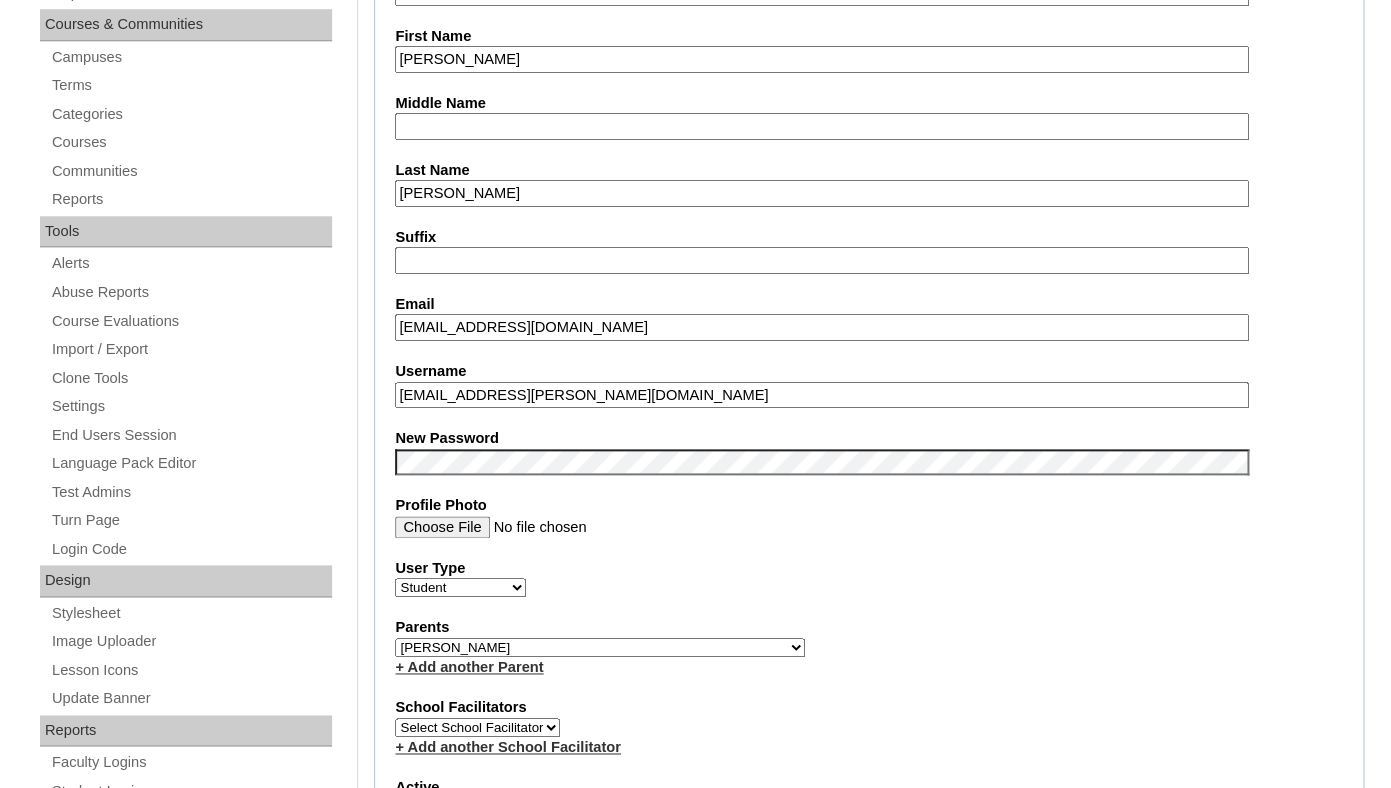 click on "Johnson, Renelee" at bounding box center (0, 0) 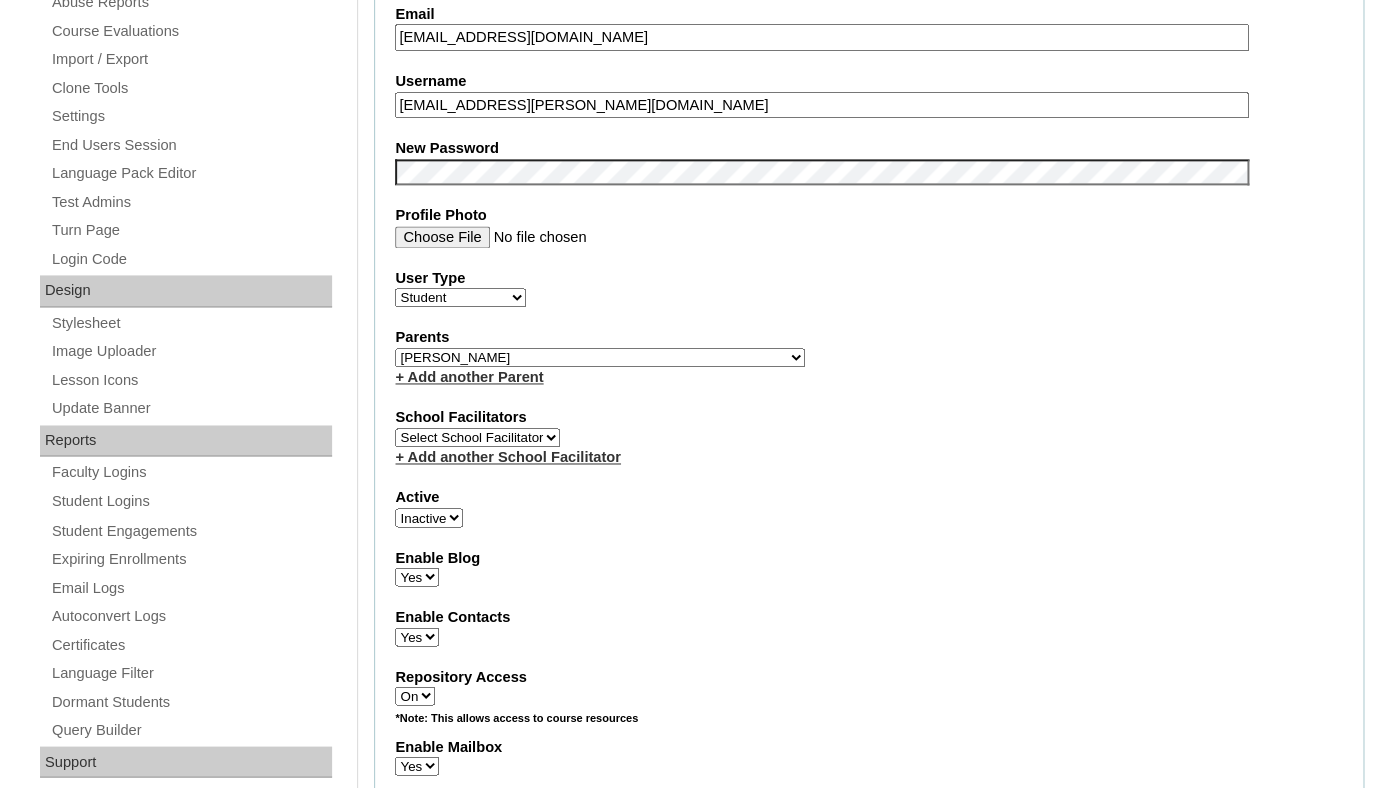scroll, scrollTop: 882, scrollLeft: 0, axis: vertical 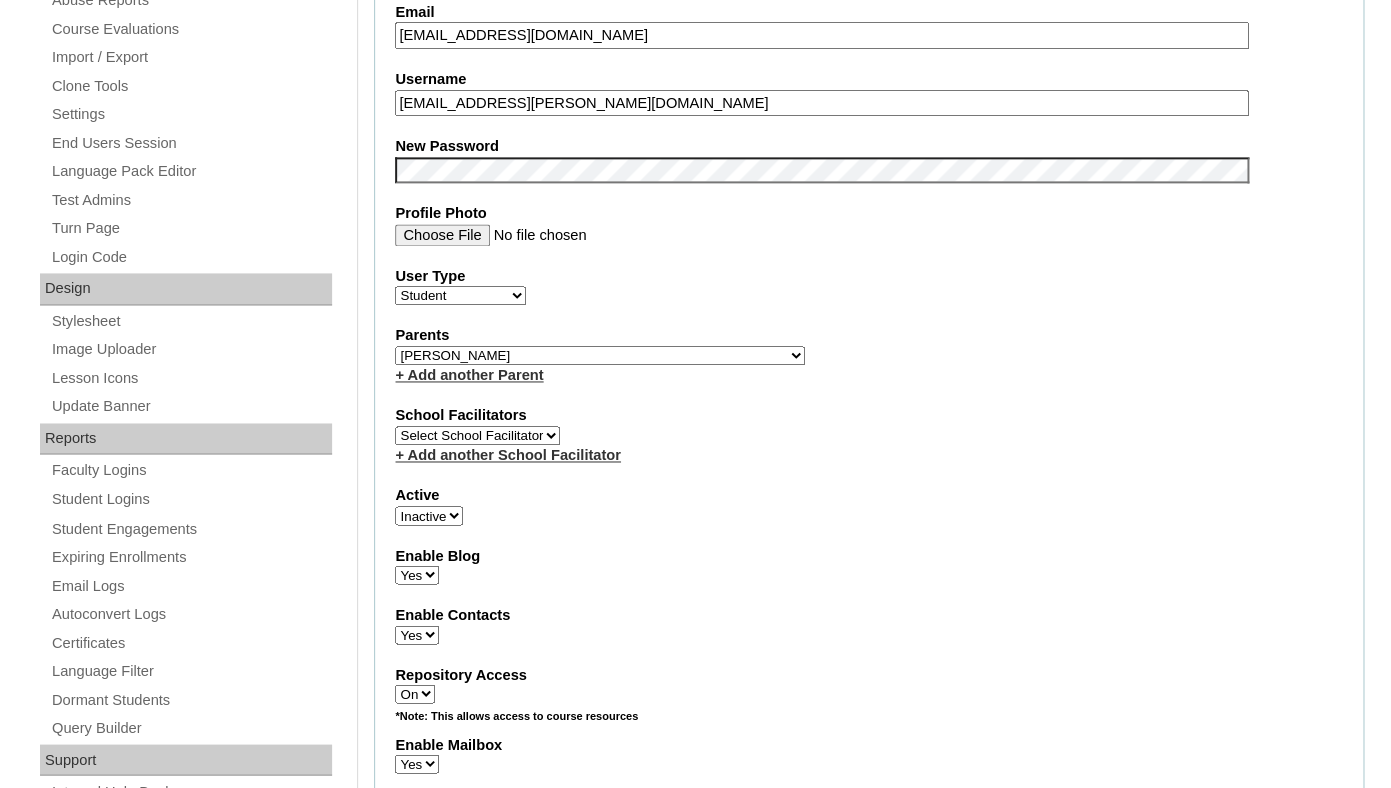 select on "1" 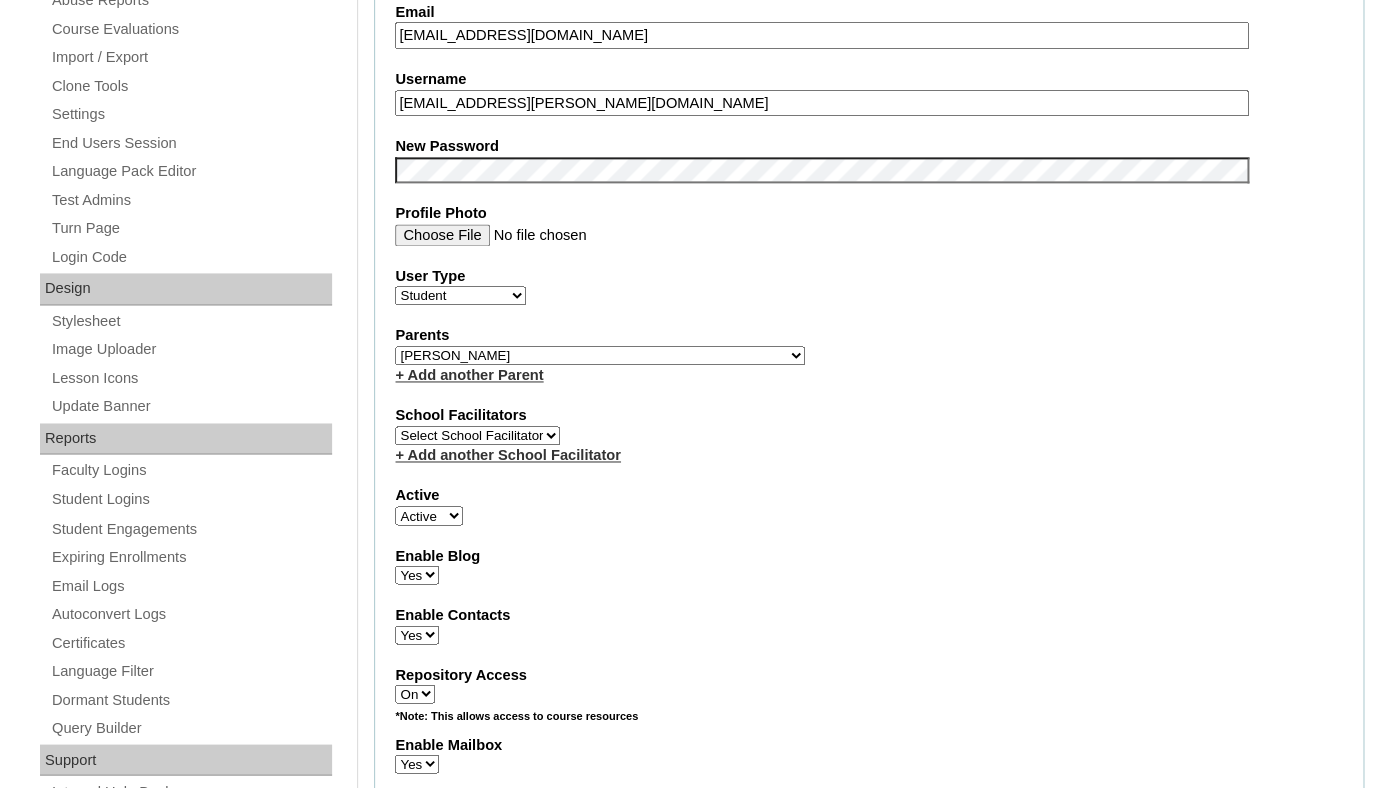 click on "Active" at bounding box center [0, 0] 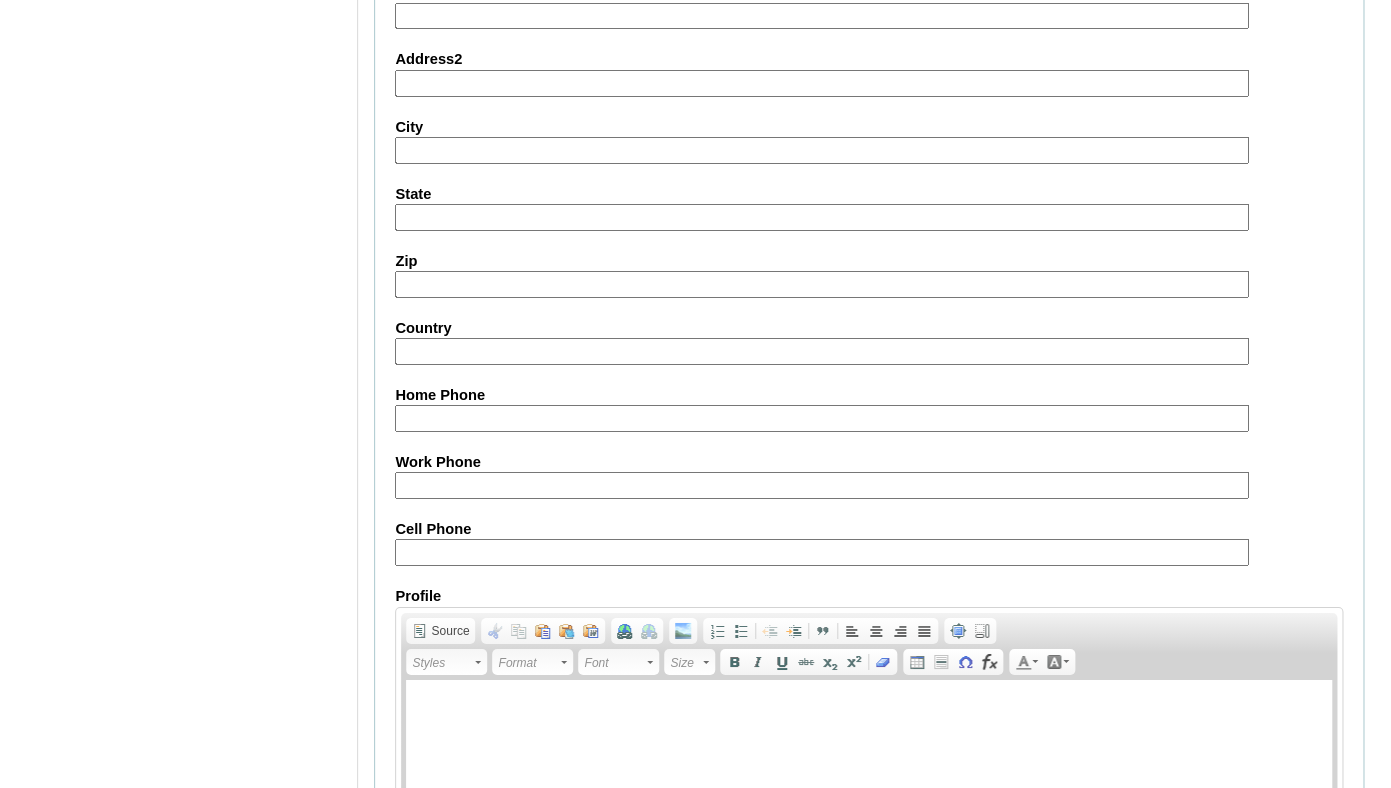 scroll, scrollTop: 2398, scrollLeft: 0, axis: vertical 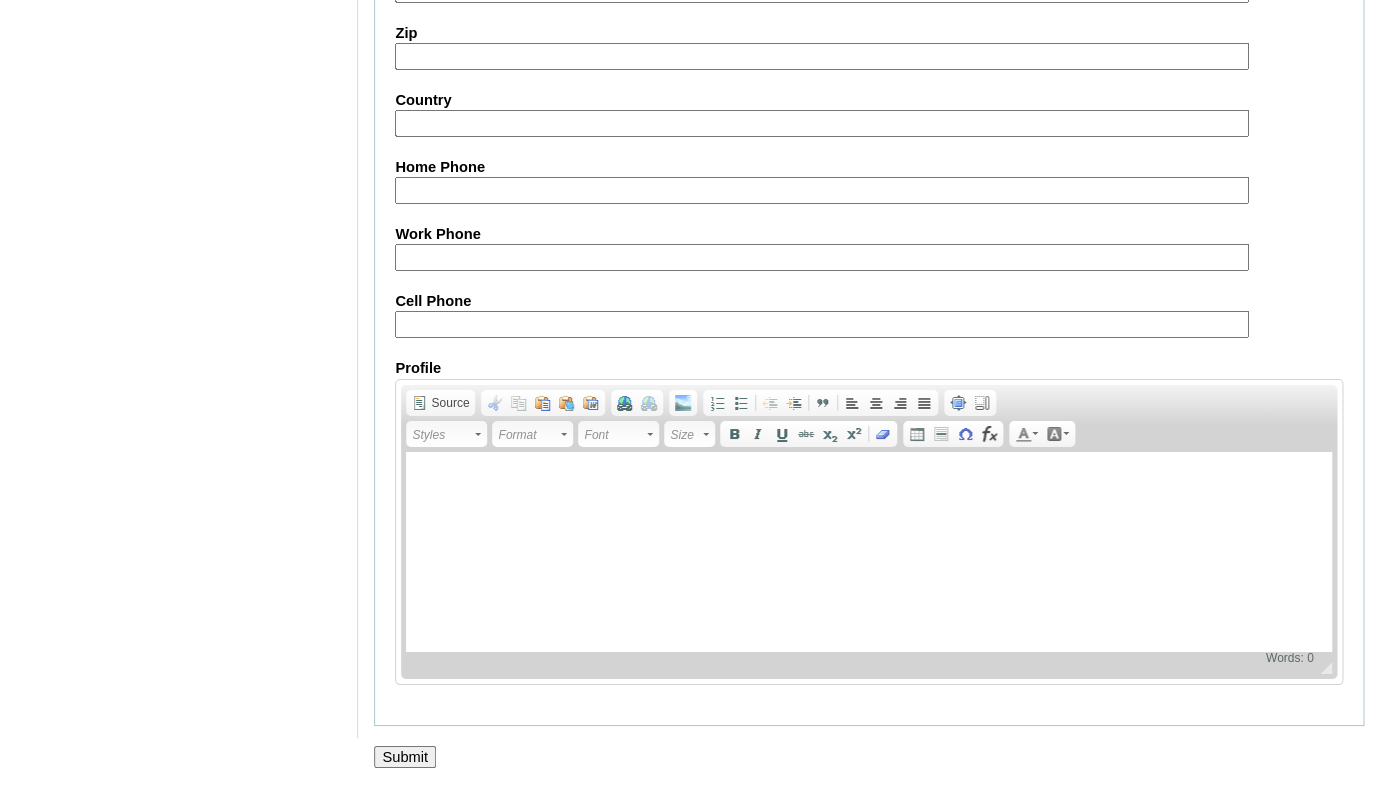 click on "Submit" at bounding box center (405, 757) 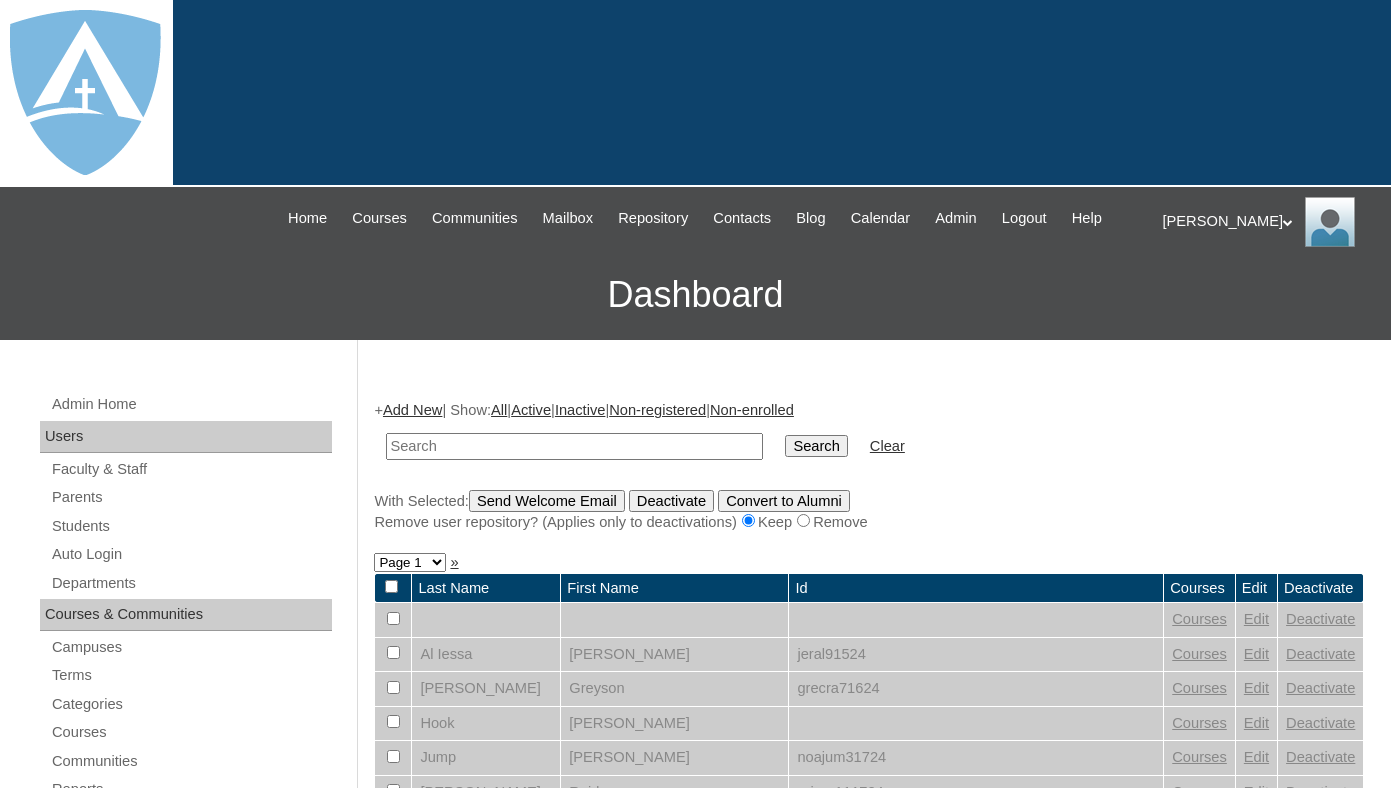 scroll, scrollTop: 0, scrollLeft: 0, axis: both 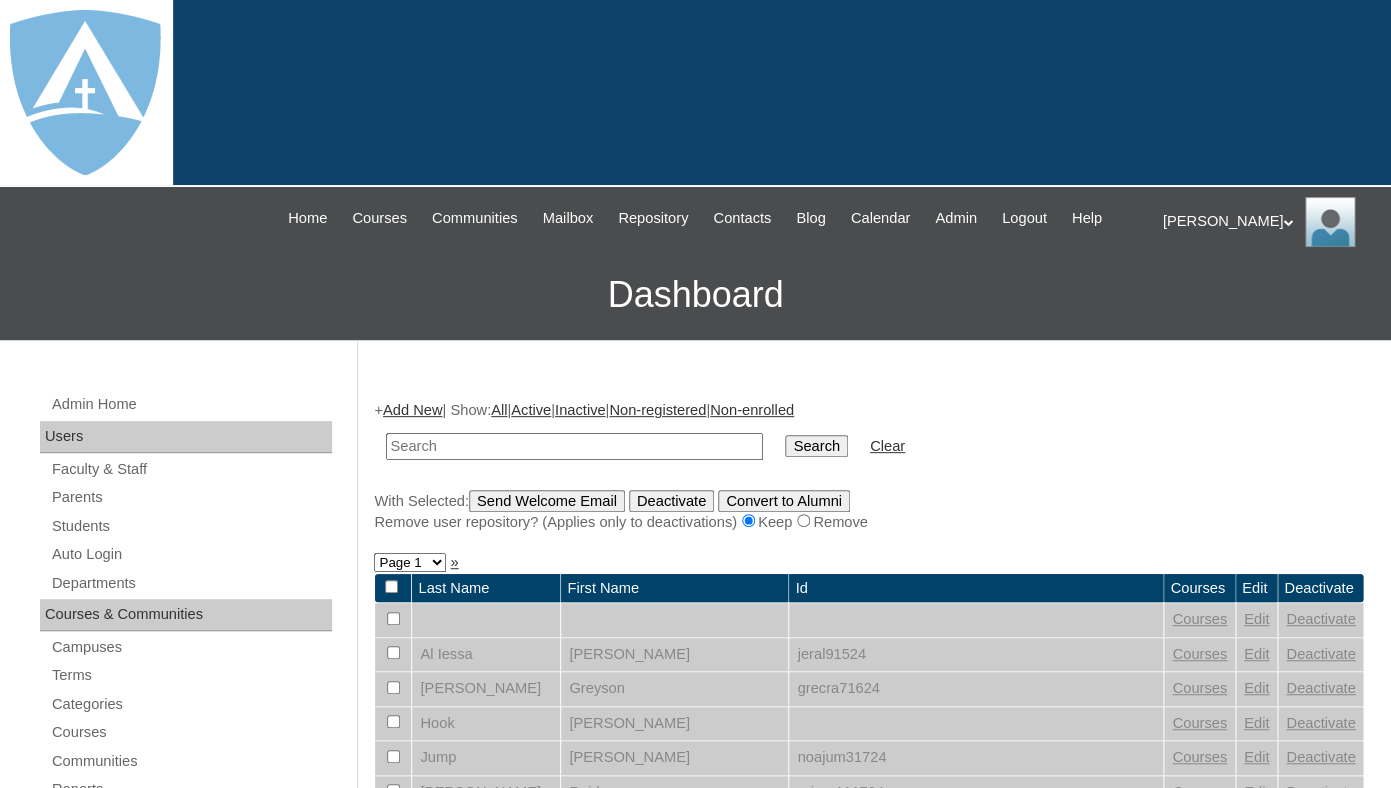 click at bounding box center [574, 446] 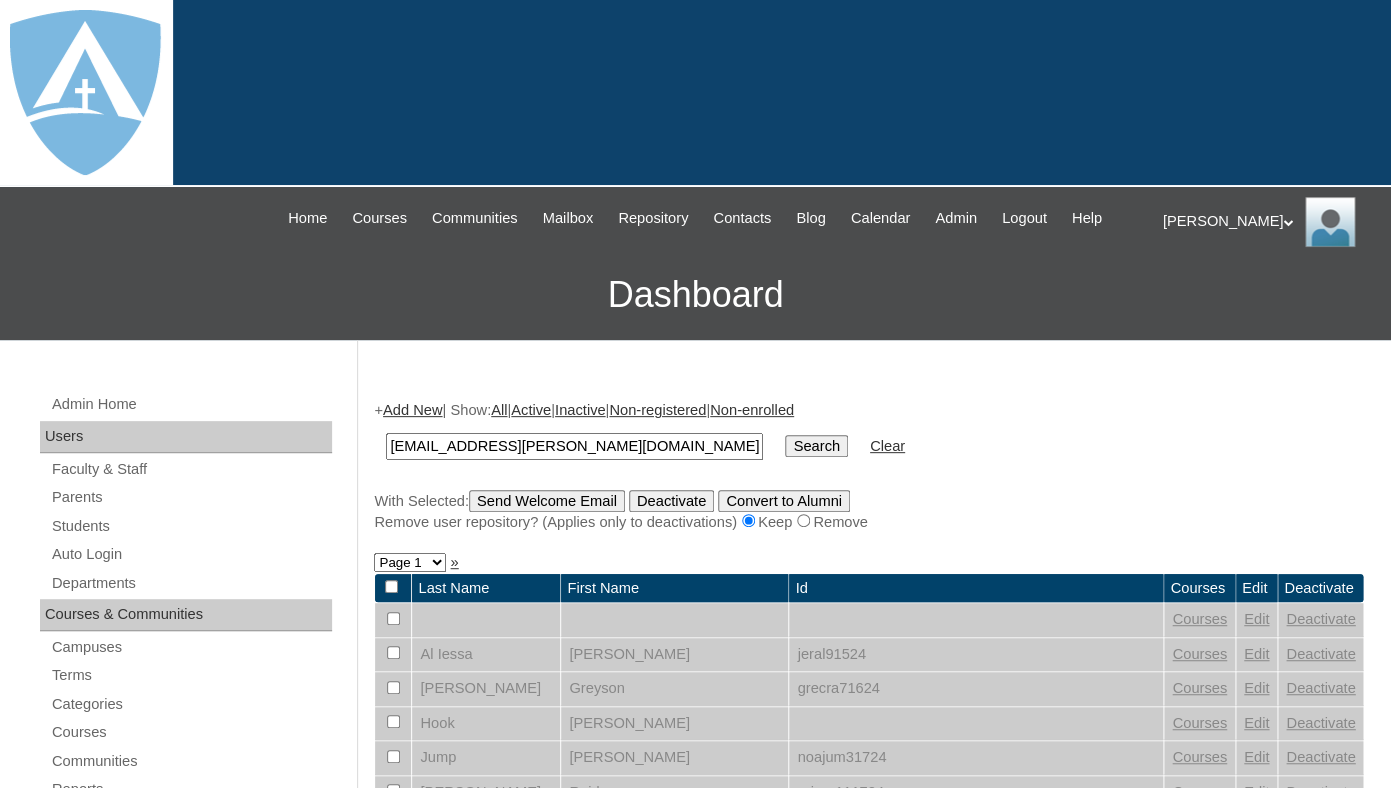 type on "[EMAIL_ADDRESS][PERSON_NAME][DOMAIN_NAME]" 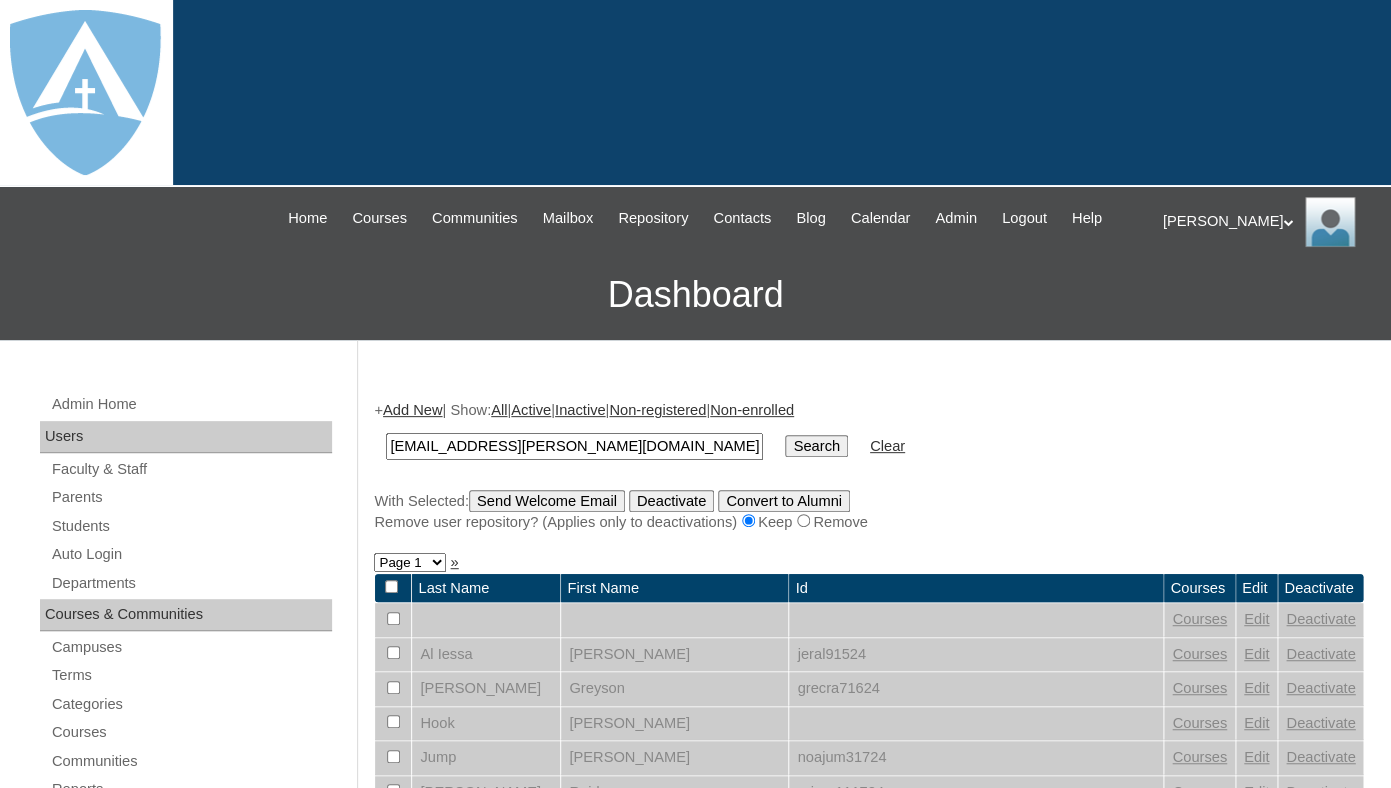 click on "Search" at bounding box center (816, 446) 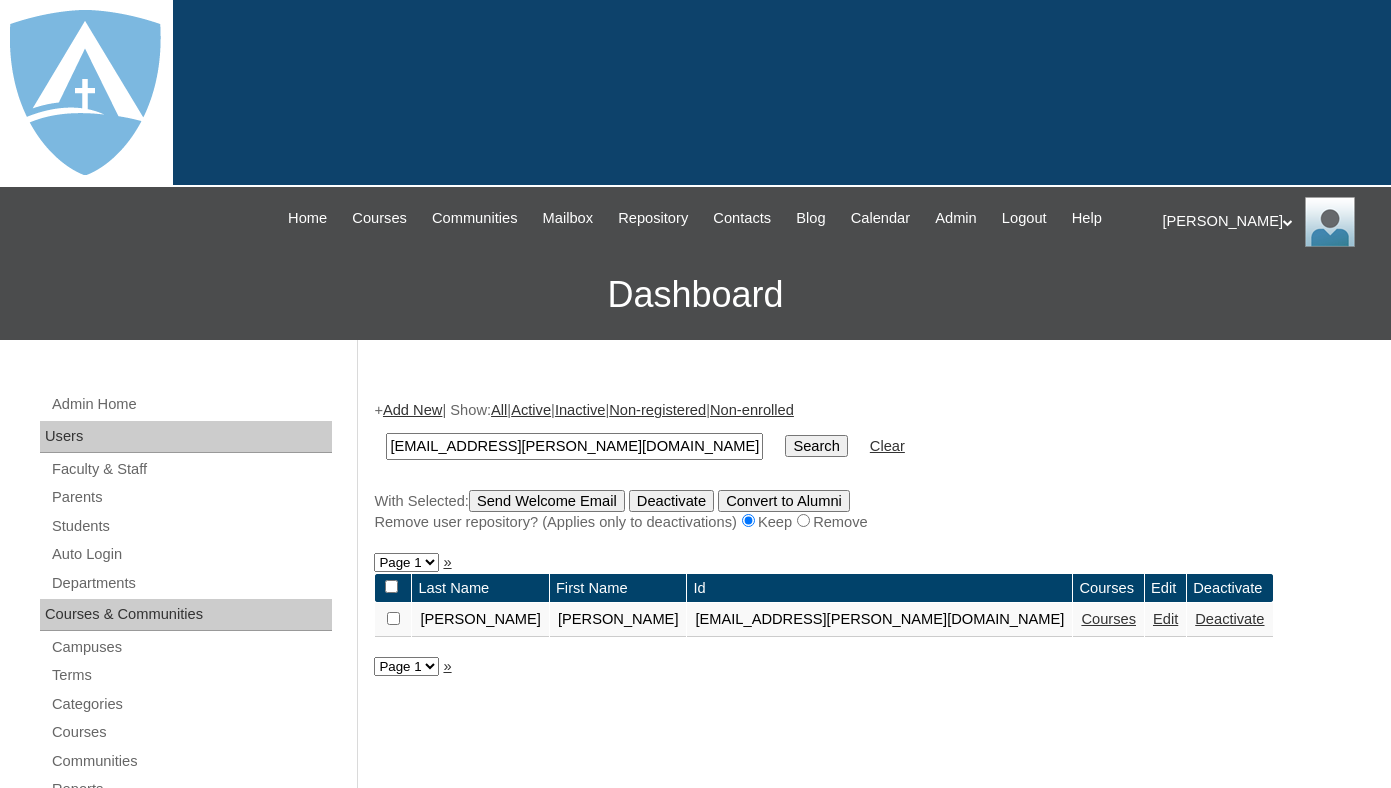 scroll, scrollTop: 0, scrollLeft: 0, axis: both 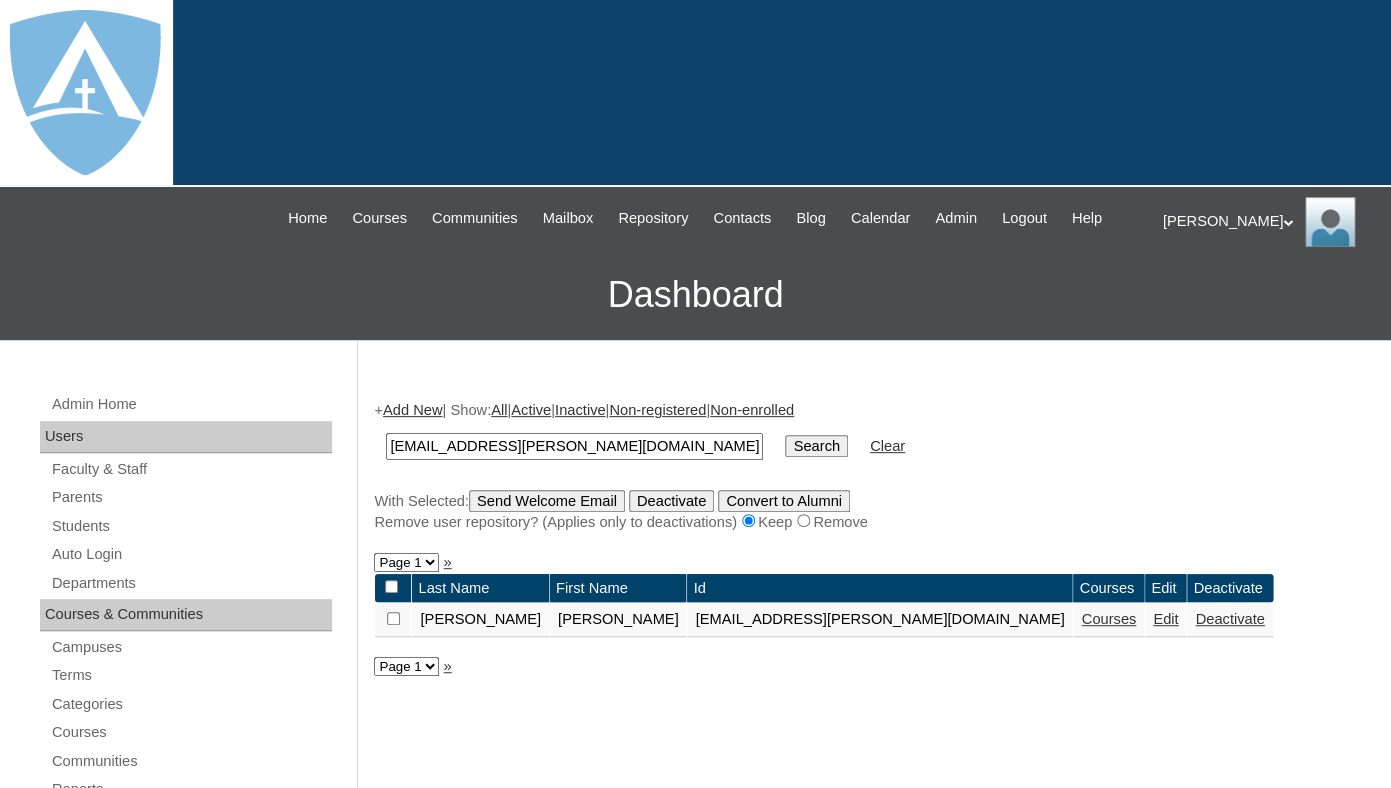 click on "Courses" at bounding box center (1108, 619) 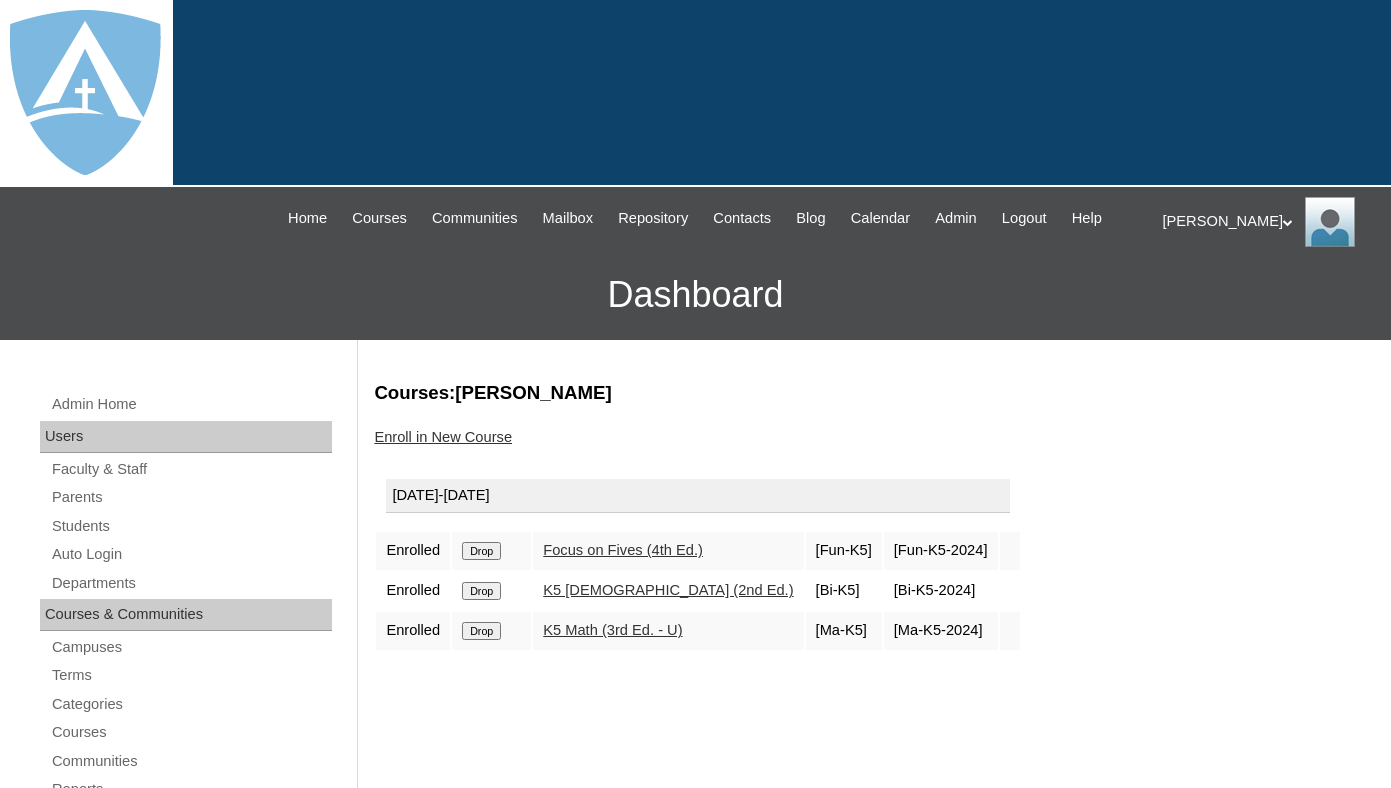 scroll, scrollTop: 0, scrollLeft: 0, axis: both 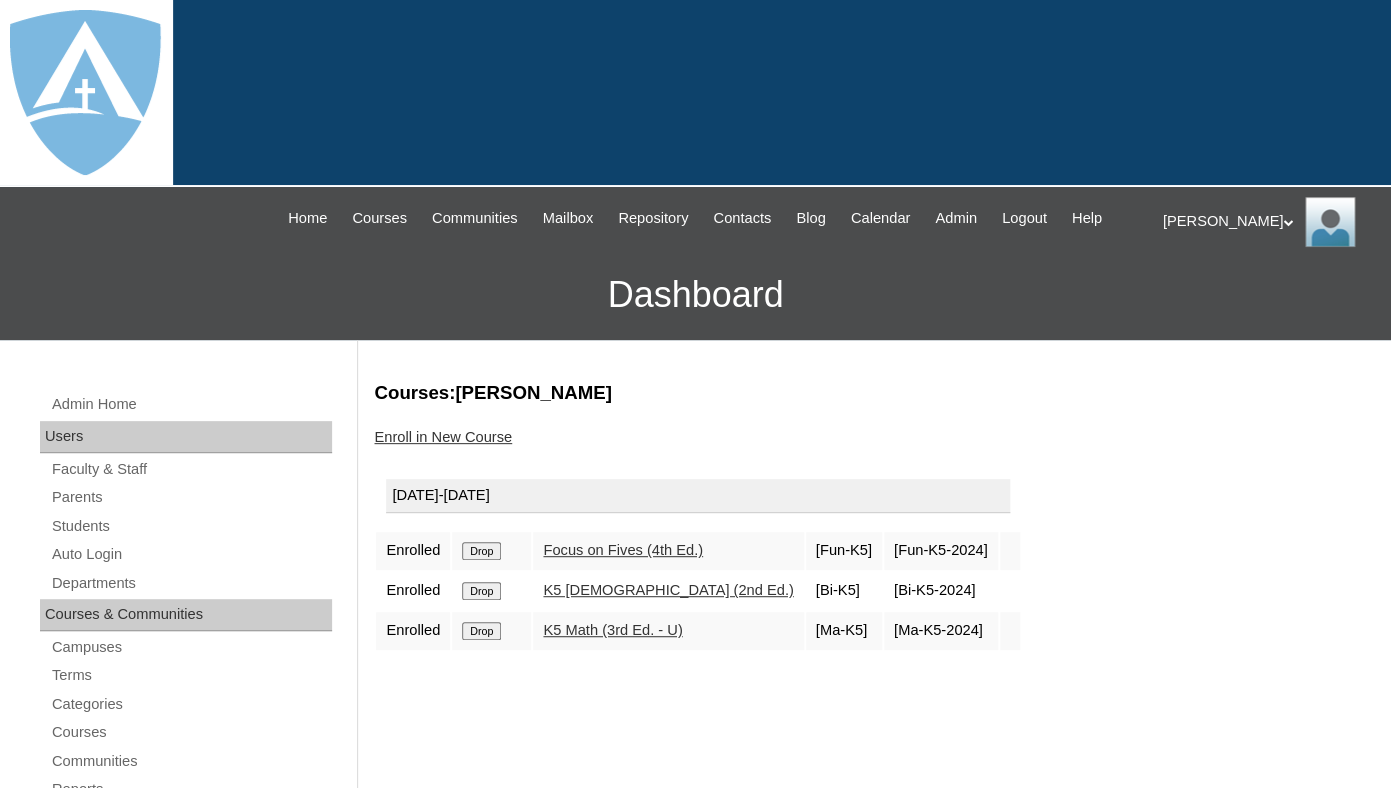 click on "Drop" at bounding box center (481, 551) 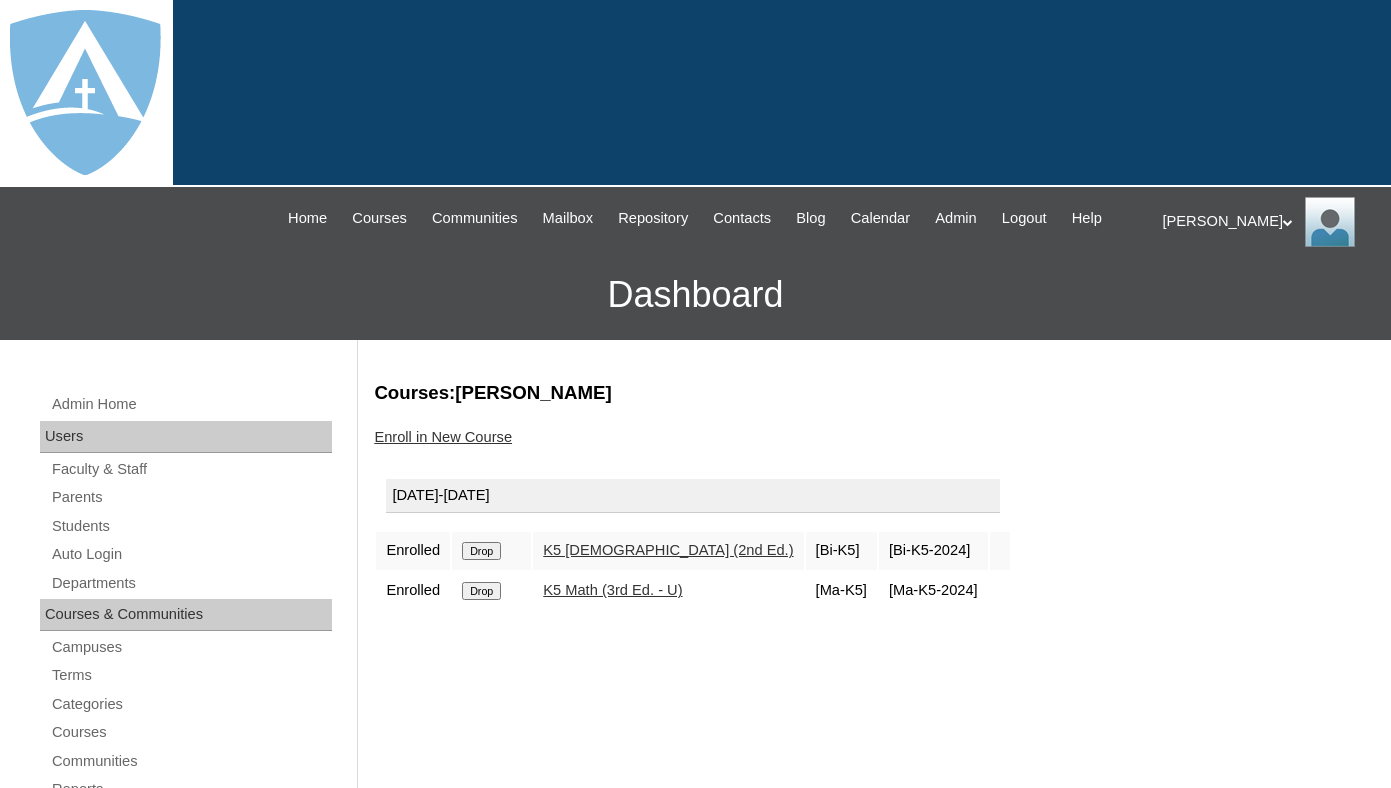 scroll, scrollTop: 0, scrollLeft: 0, axis: both 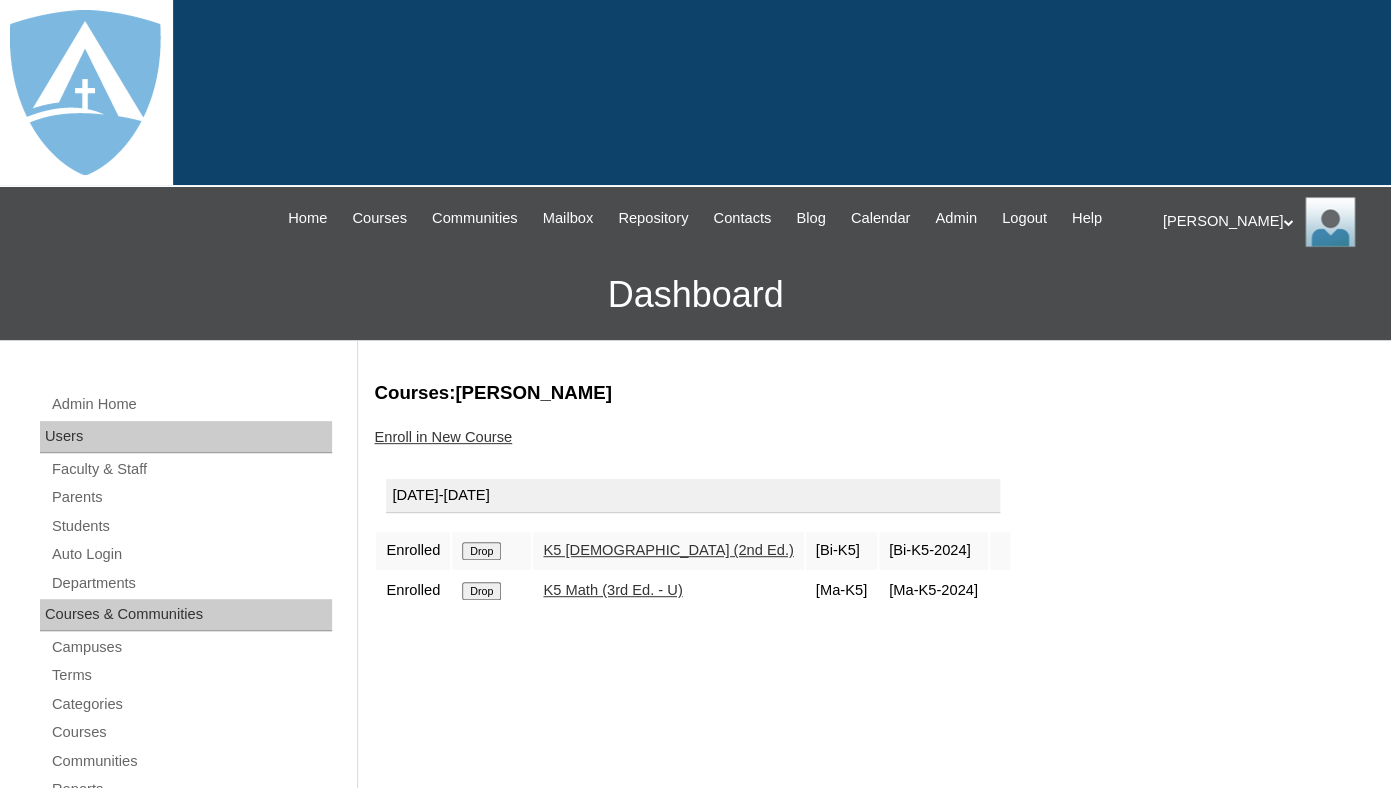 click on "Drop" at bounding box center (481, 551) 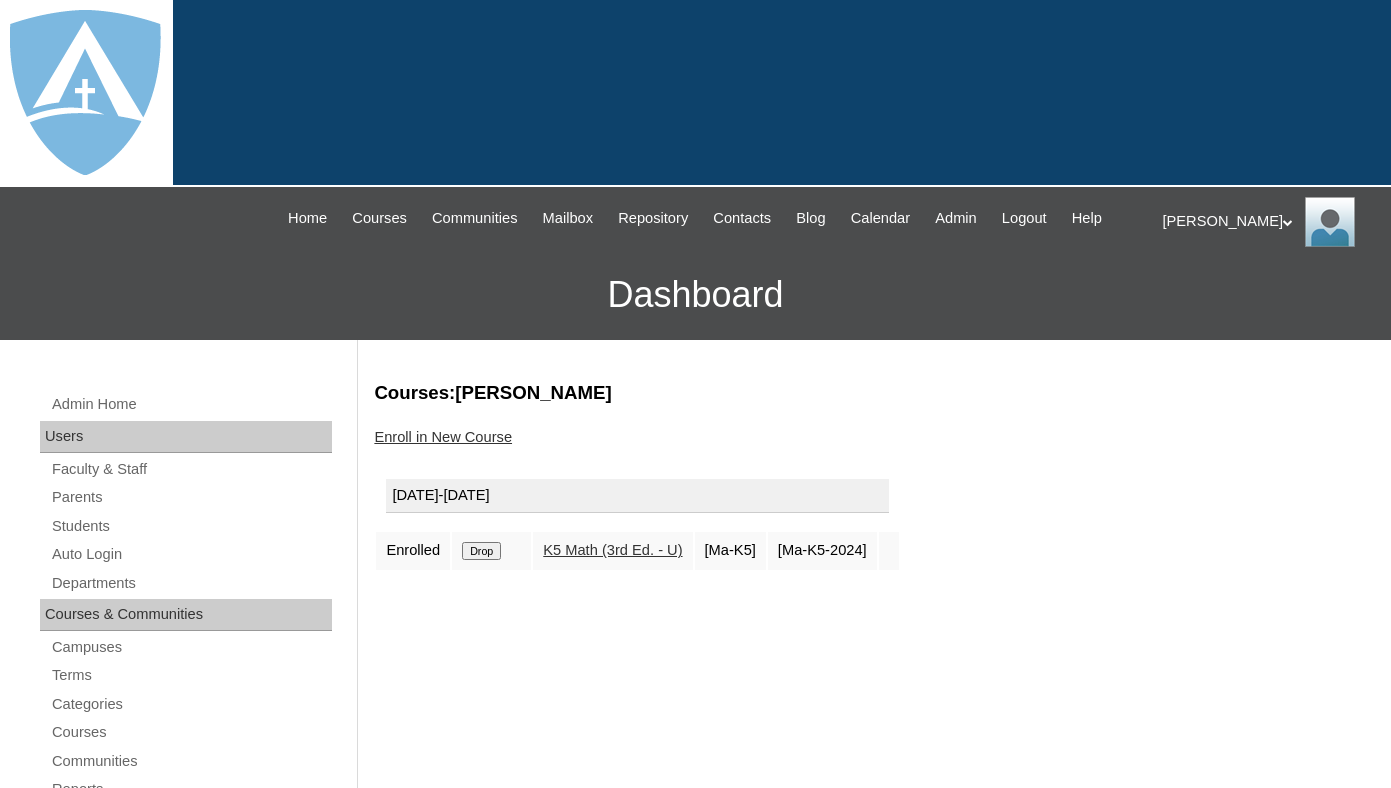 scroll, scrollTop: 0, scrollLeft: 0, axis: both 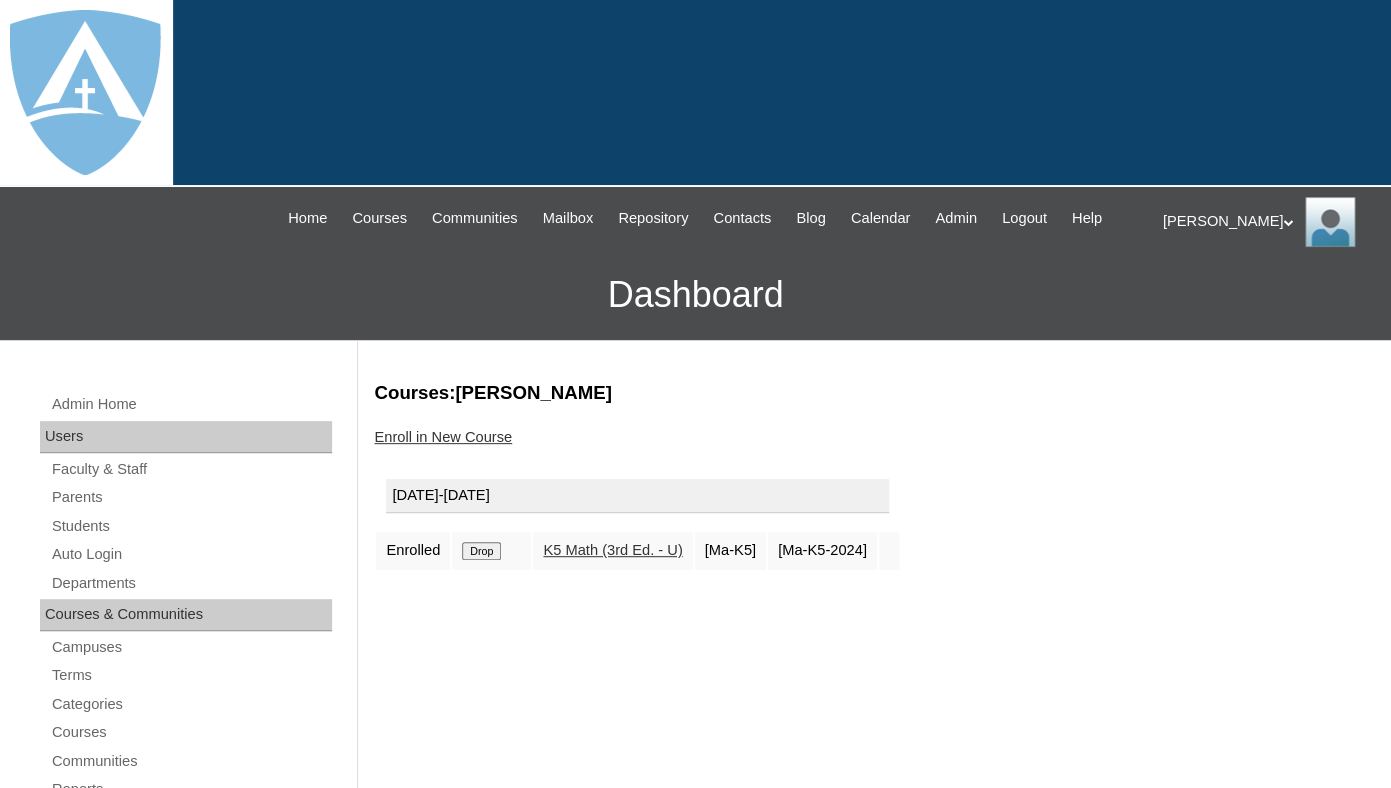 click on "Drop" at bounding box center [481, 551] 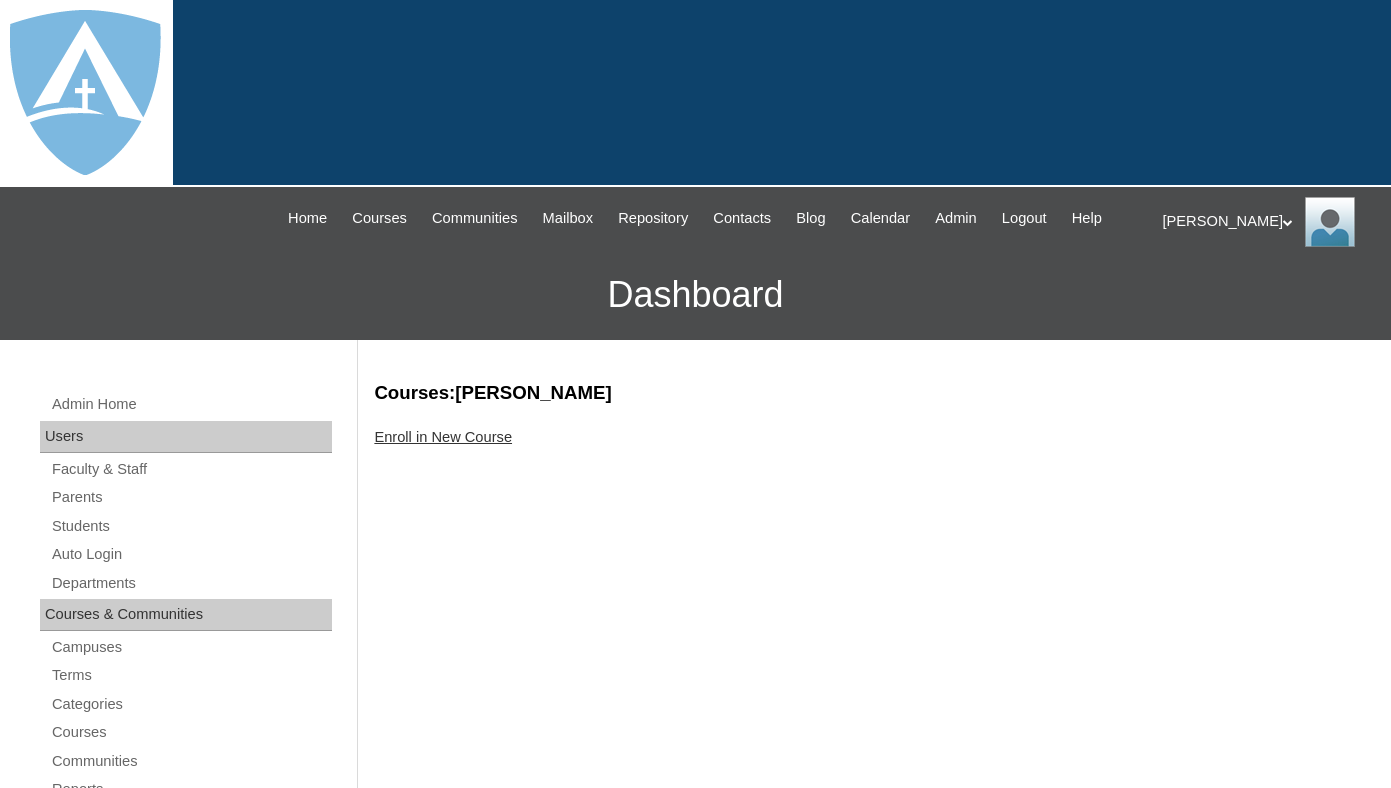 scroll, scrollTop: 0, scrollLeft: 0, axis: both 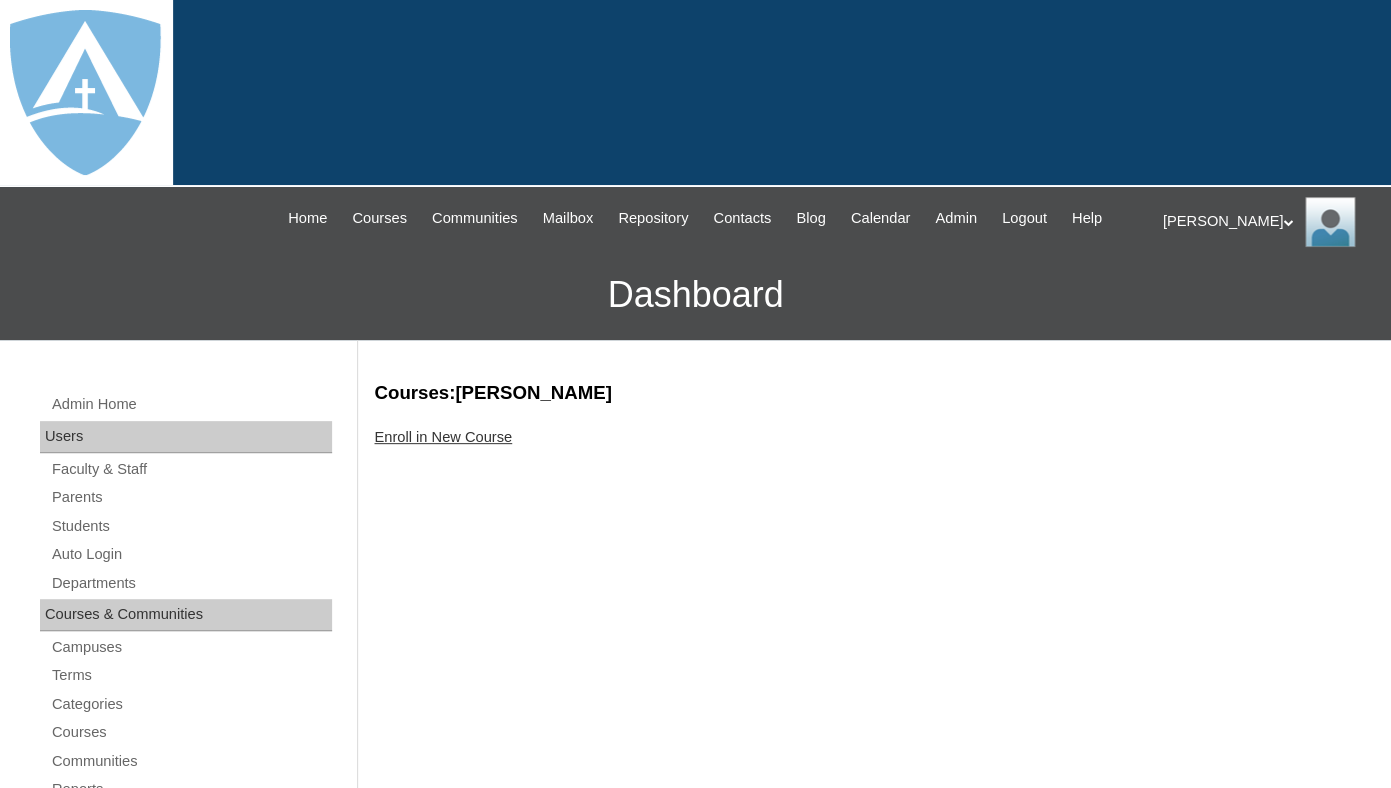 click on "Enroll in New Course" at bounding box center (443, 437) 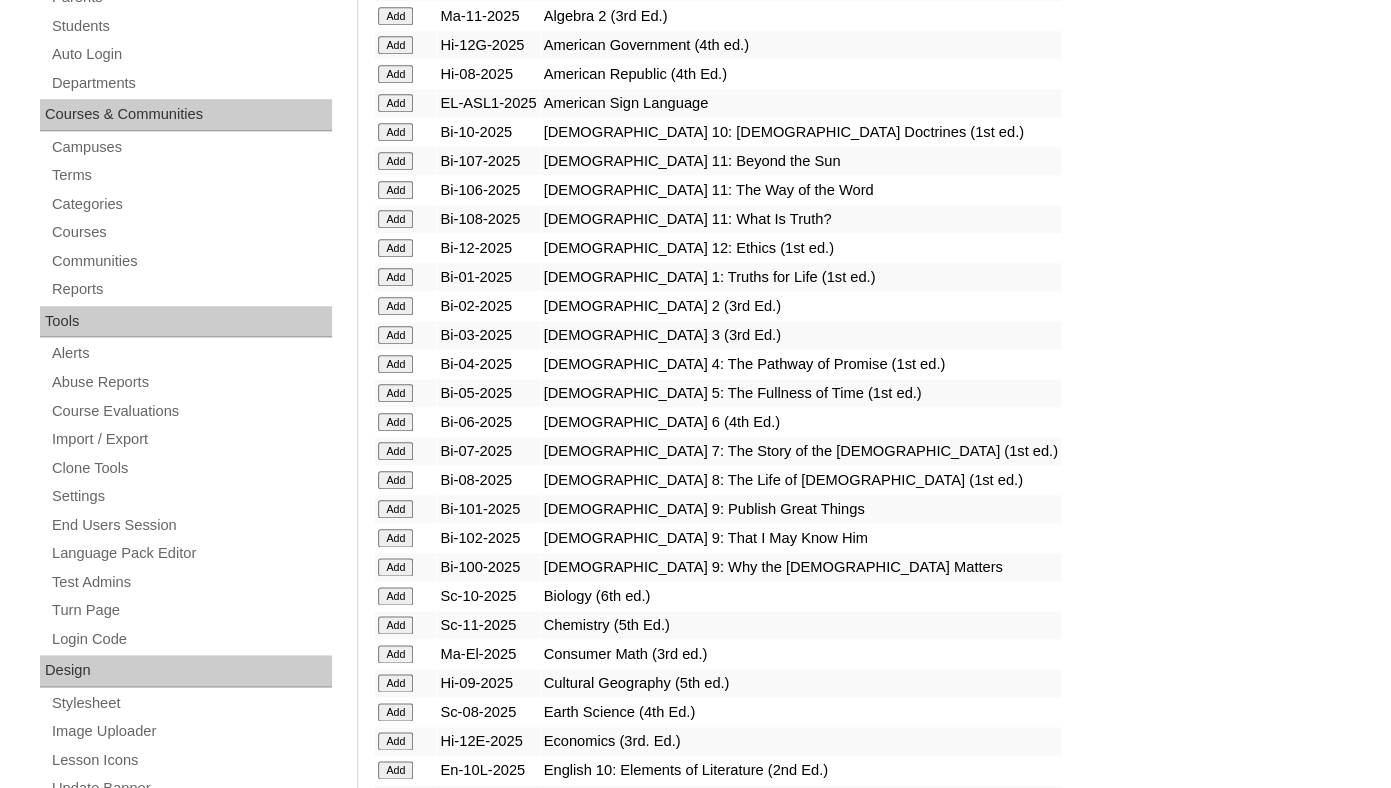 scroll, scrollTop: 504, scrollLeft: 0, axis: vertical 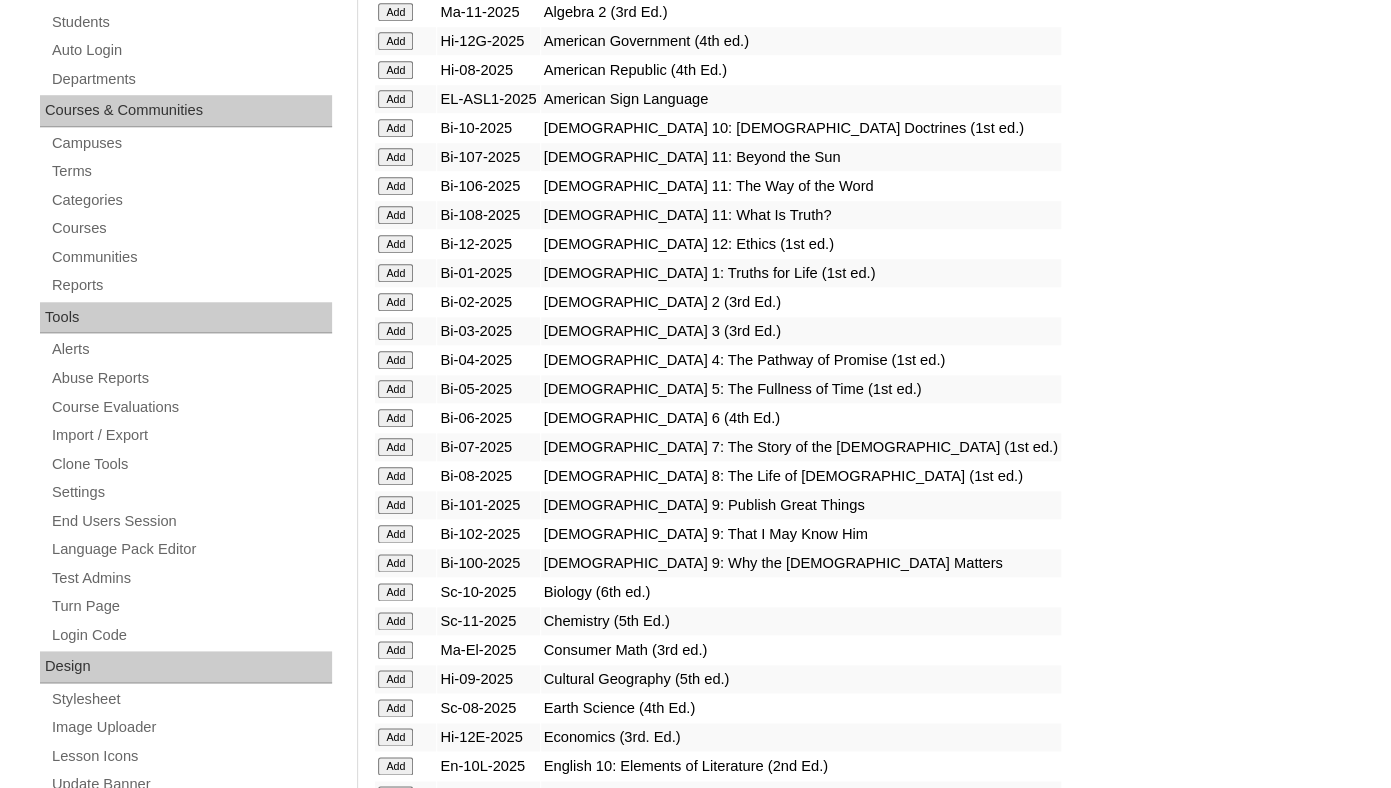 click on "Add" at bounding box center [395, -17] 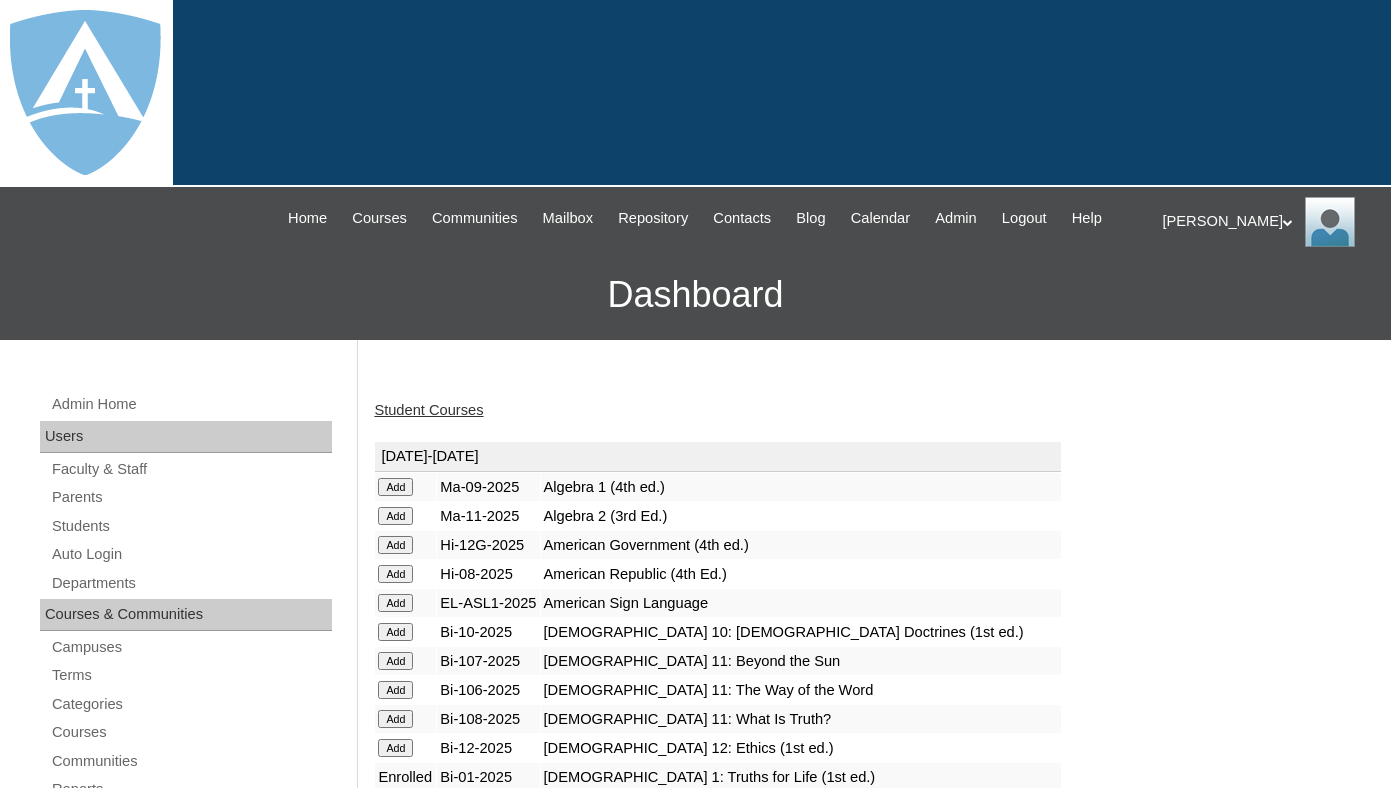 scroll, scrollTop: 0, scrollLeft: 0, axis: both 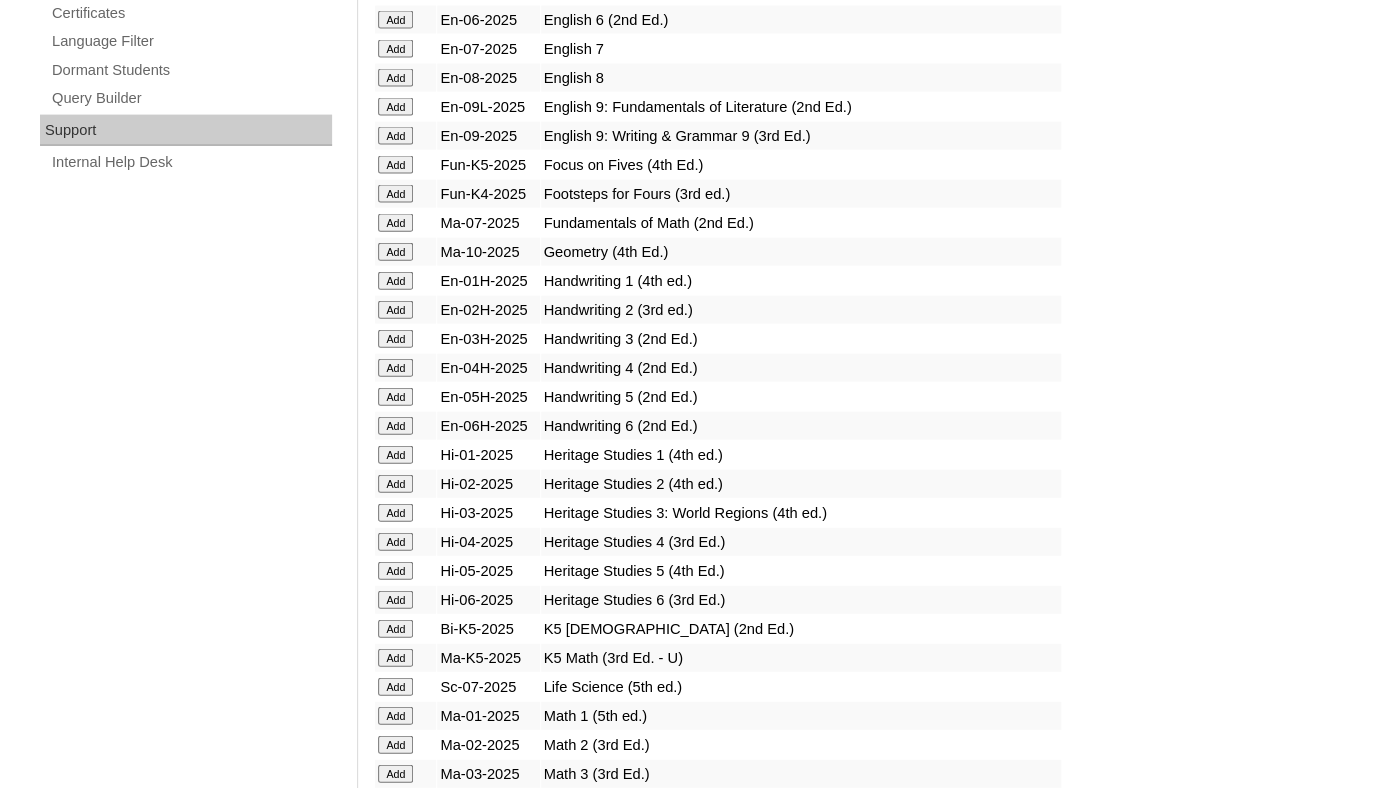 click on "Add" at bounding box center [395, -1024] 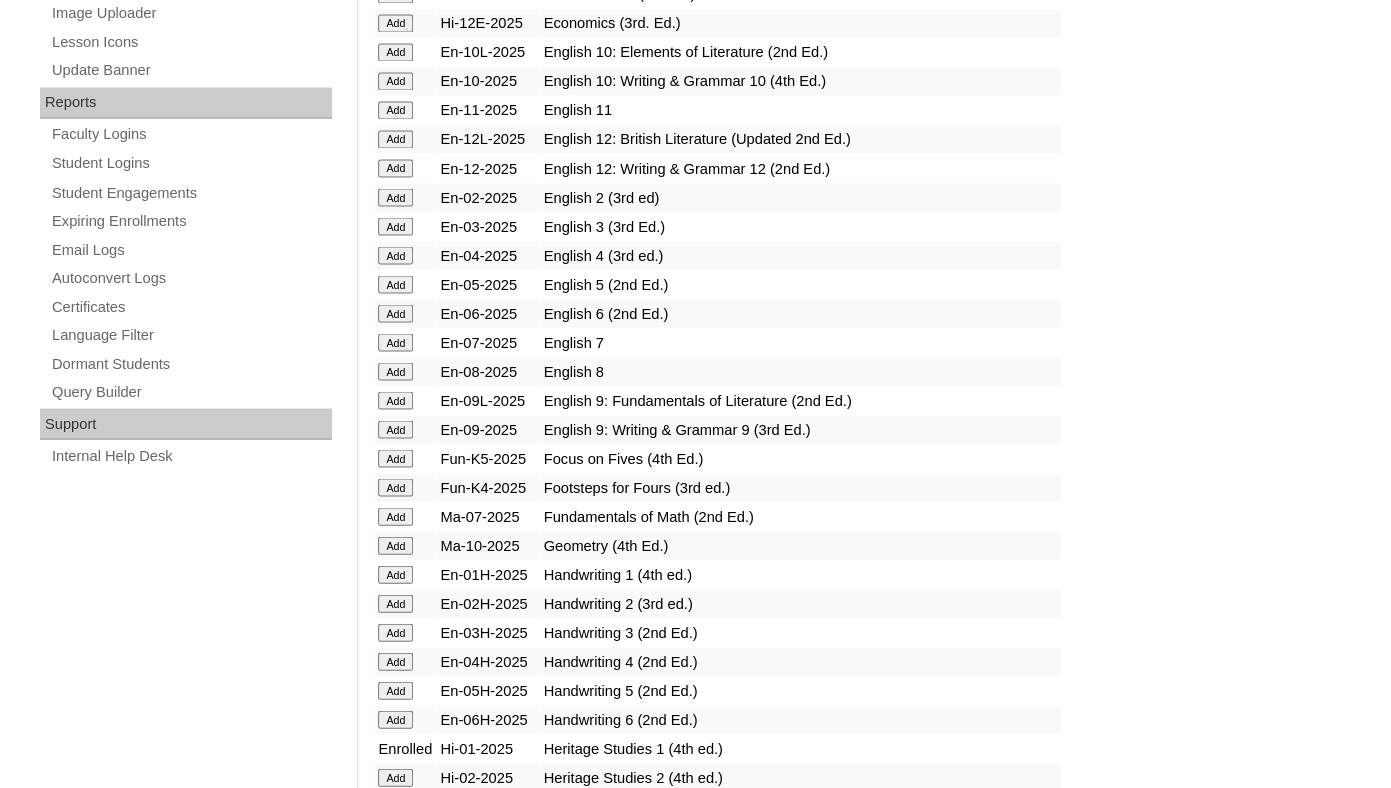 scroll, scrollTop: 1232, scrollLeft: 0, axis: vertical 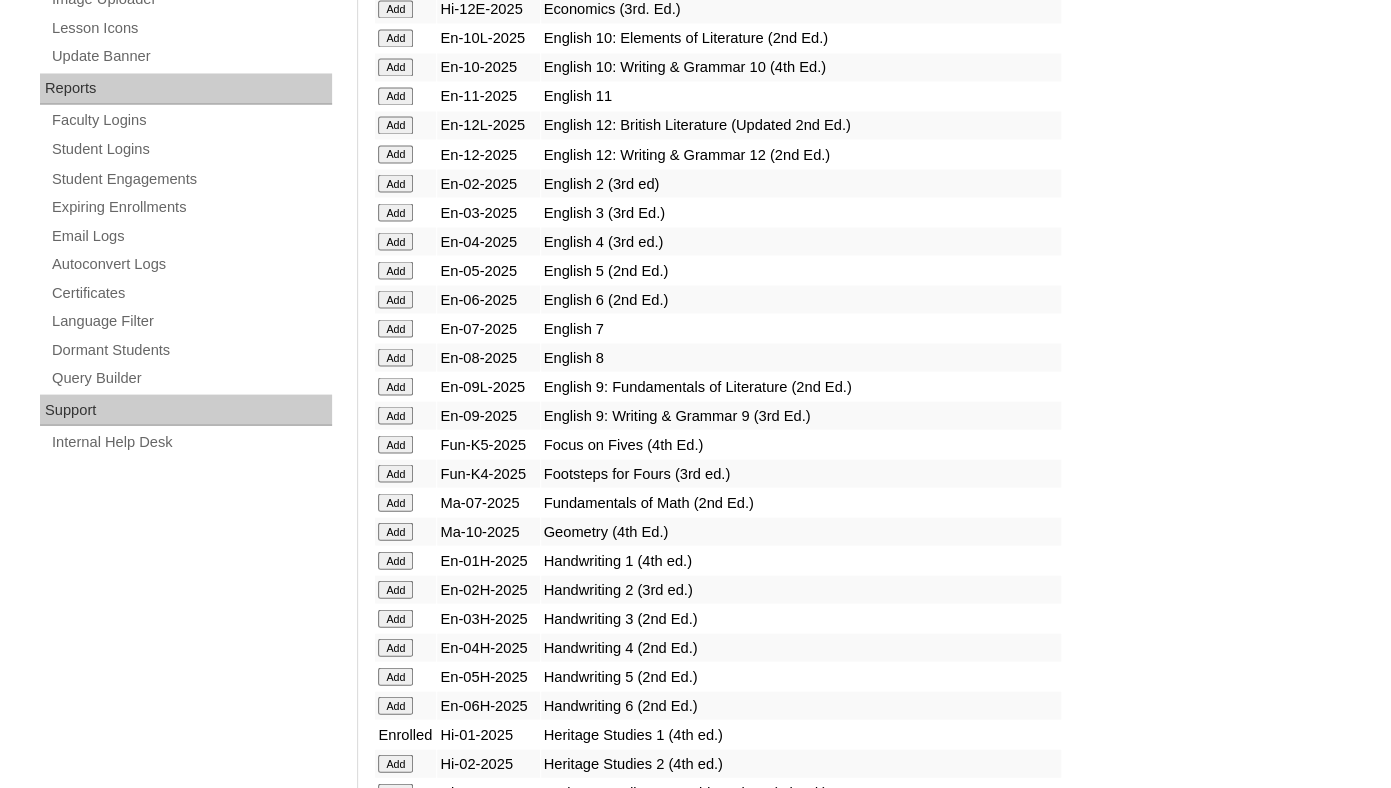 click on "Add" at bounding box center [395, -745] 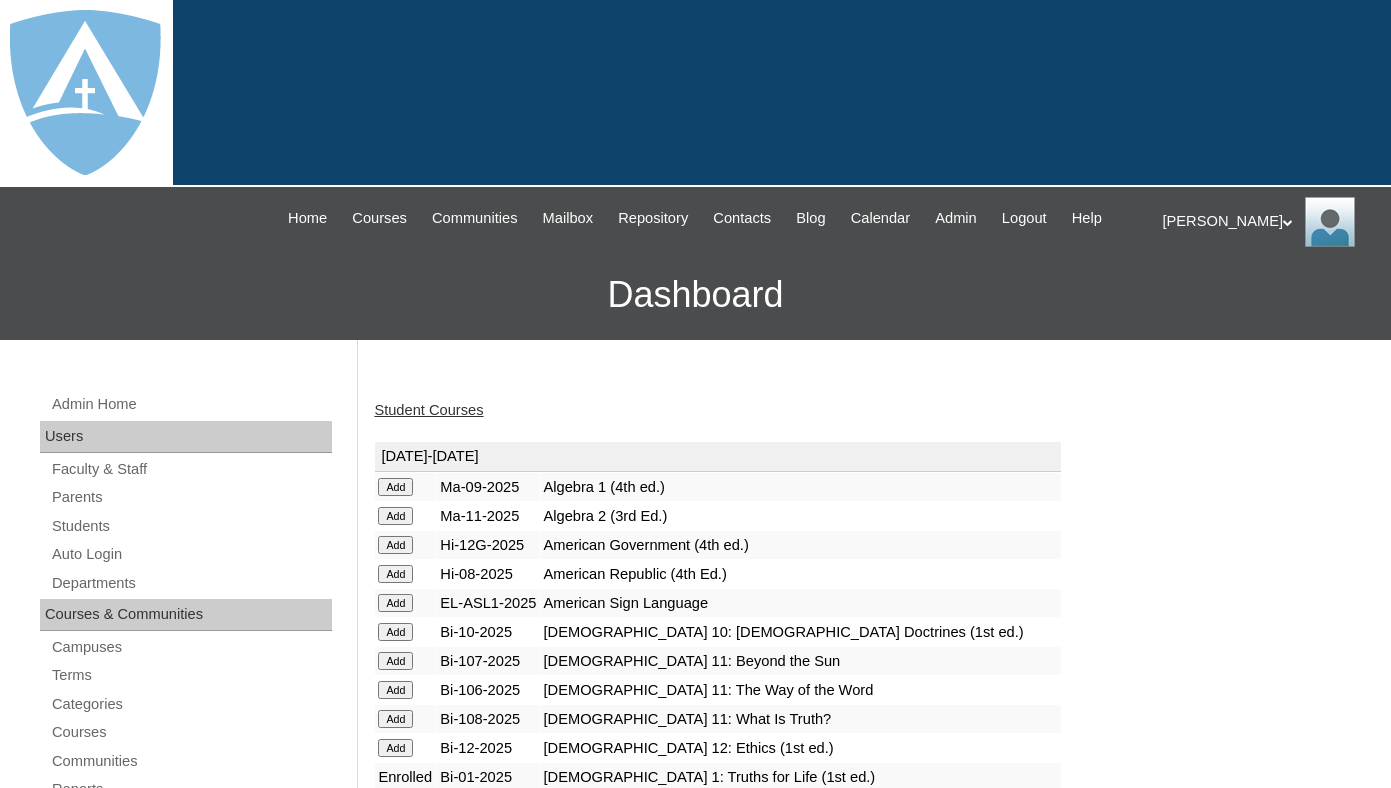 scroll, scrollTop: 0, scrollLeft: 0, axis: both 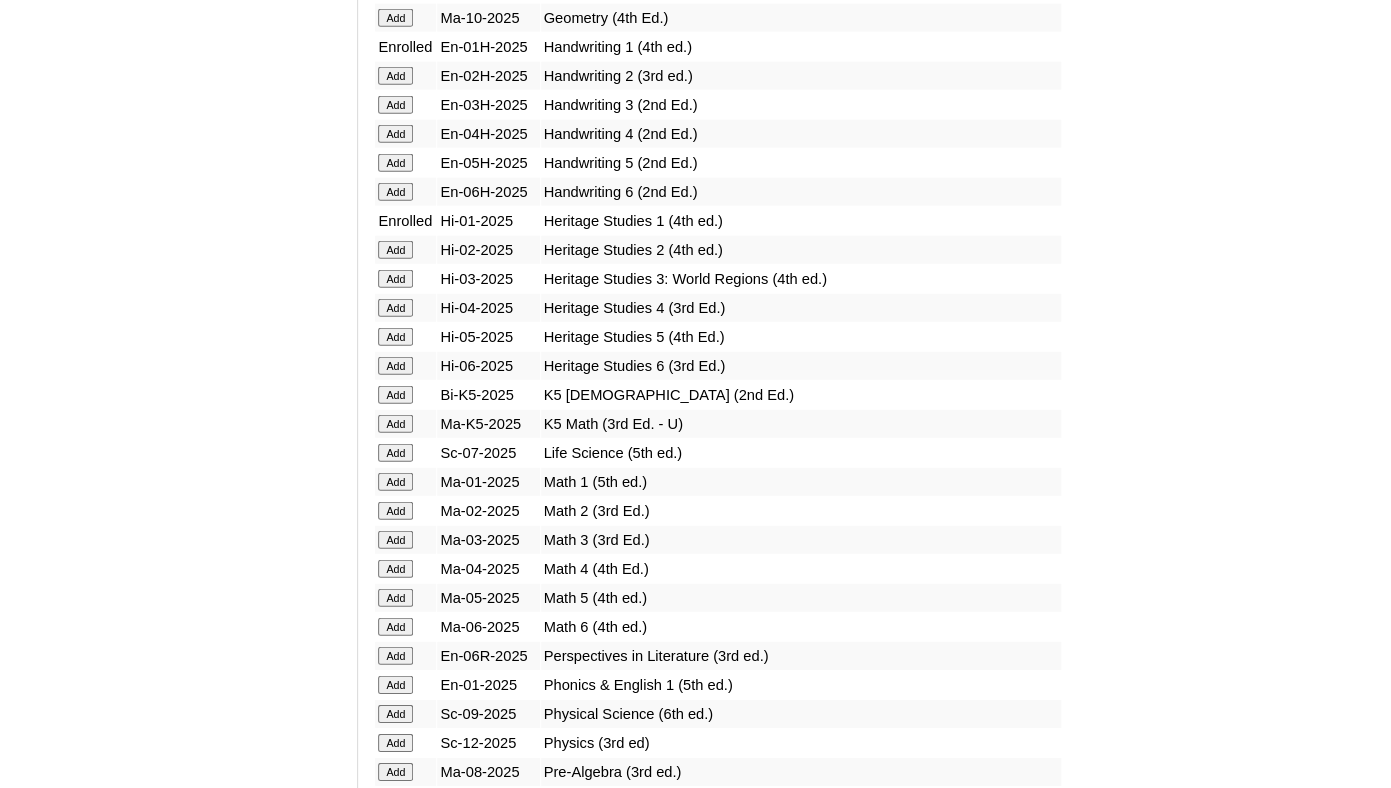 click on "Add" at bounding box center (395, -1258) 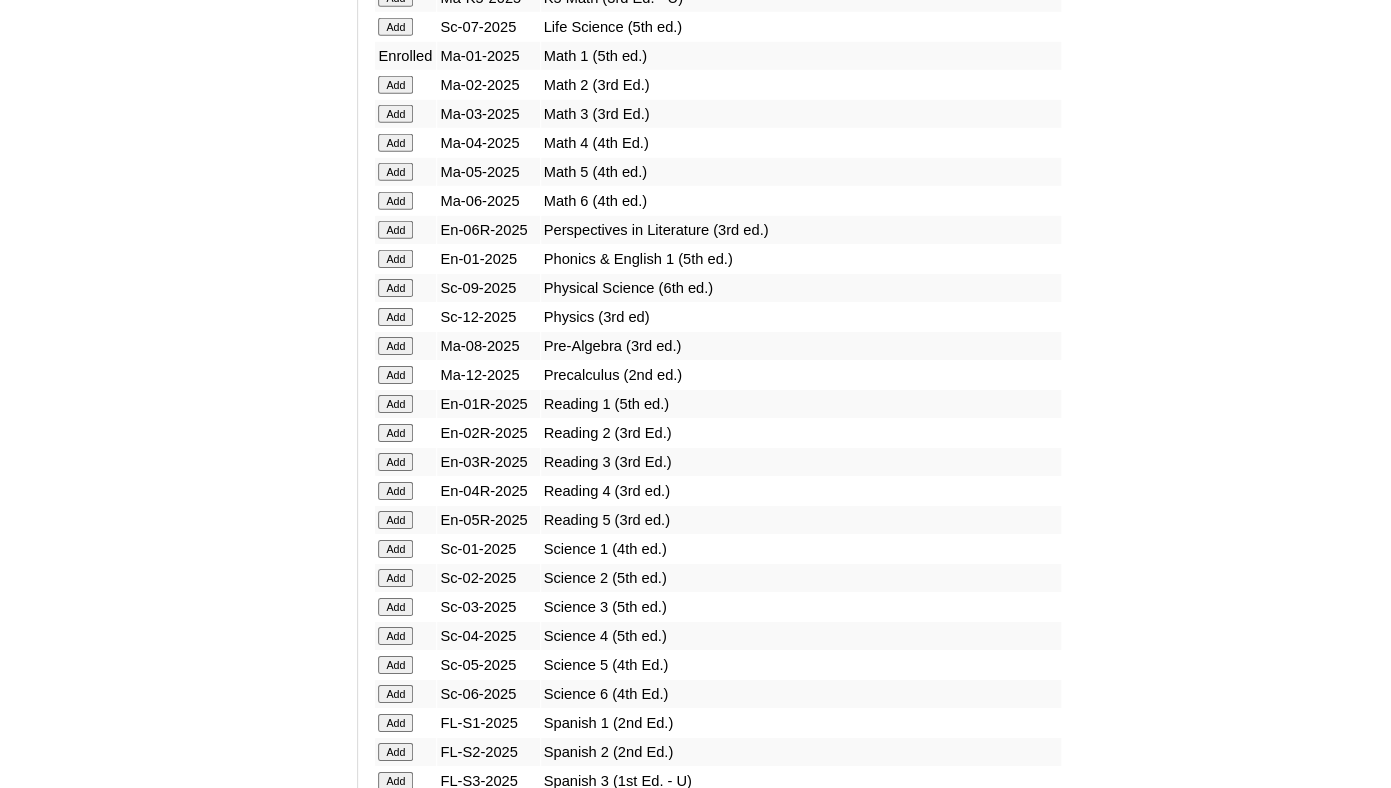 scroll, scrollTop: 2277, scrollLeft: 0, axis: vertical 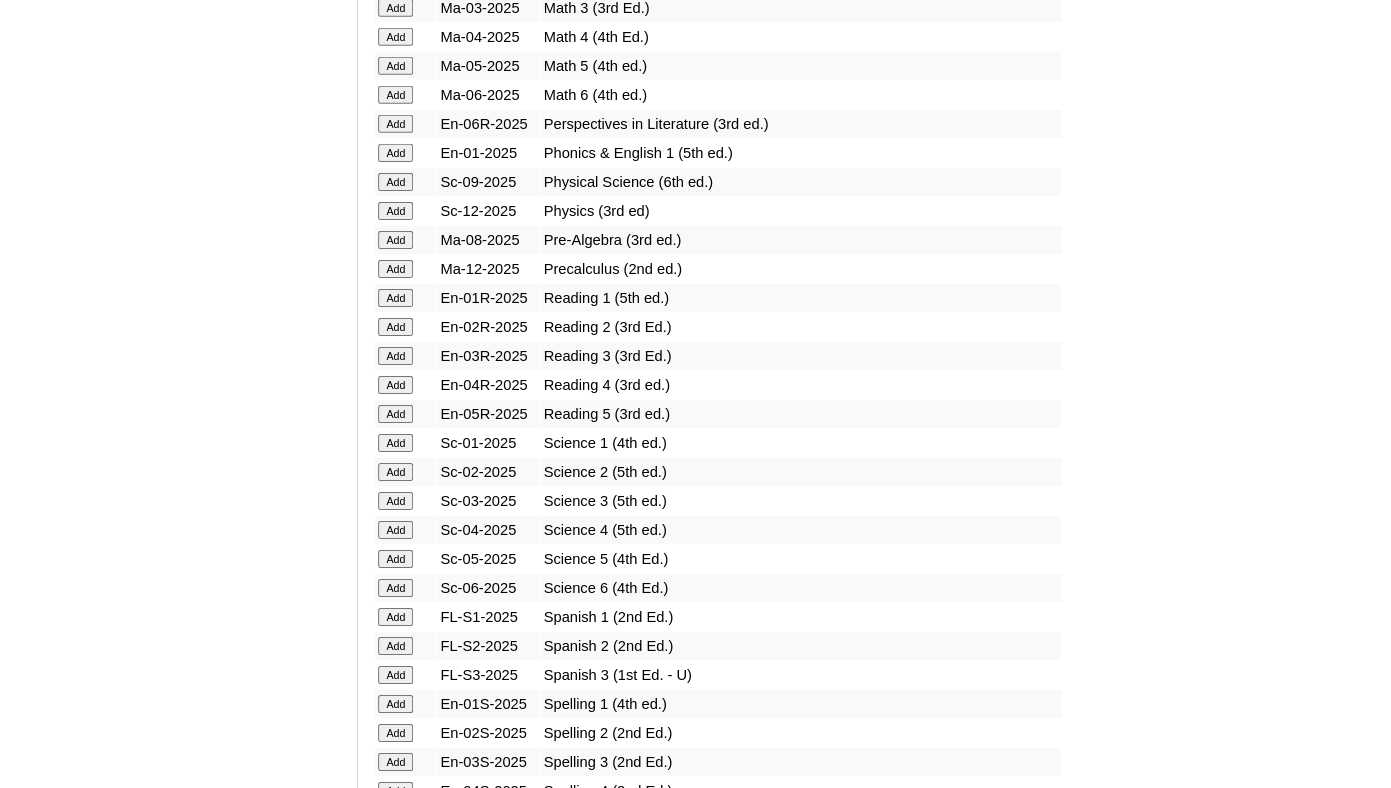 click on "Add" at bounding box center [395, -1790] 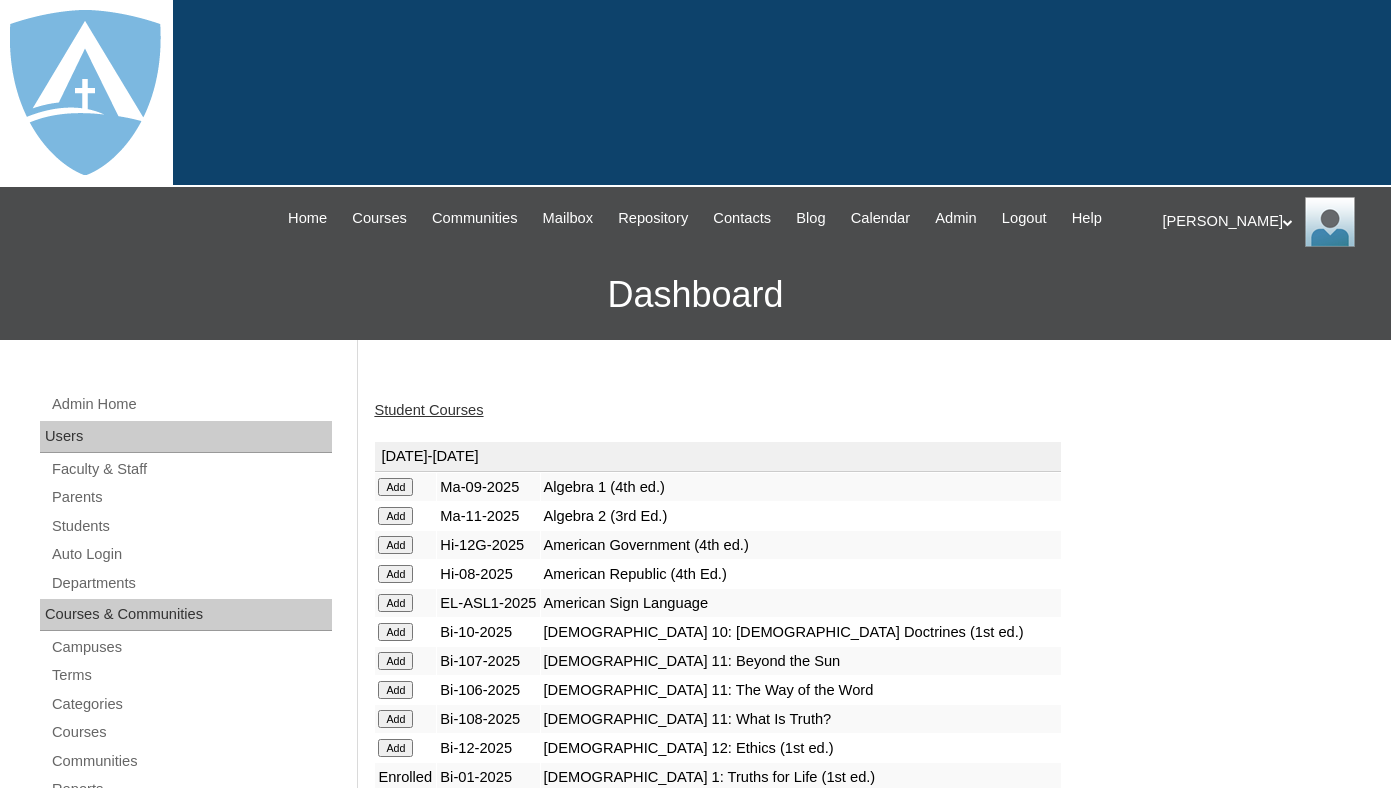 scroll, scrollTop: 0, scrollLeft: 0, axis: both 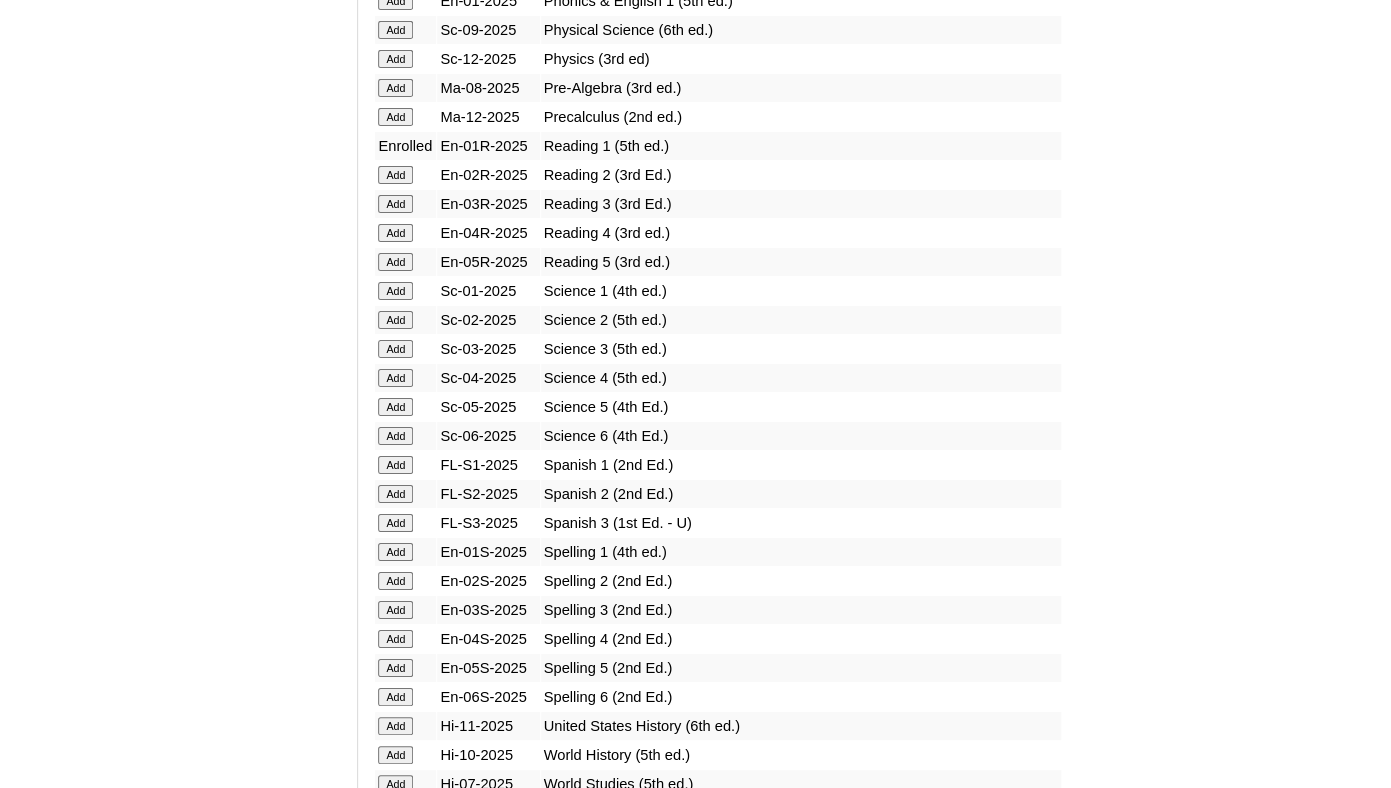 click on "Add" at bounding box center [395, -1942] 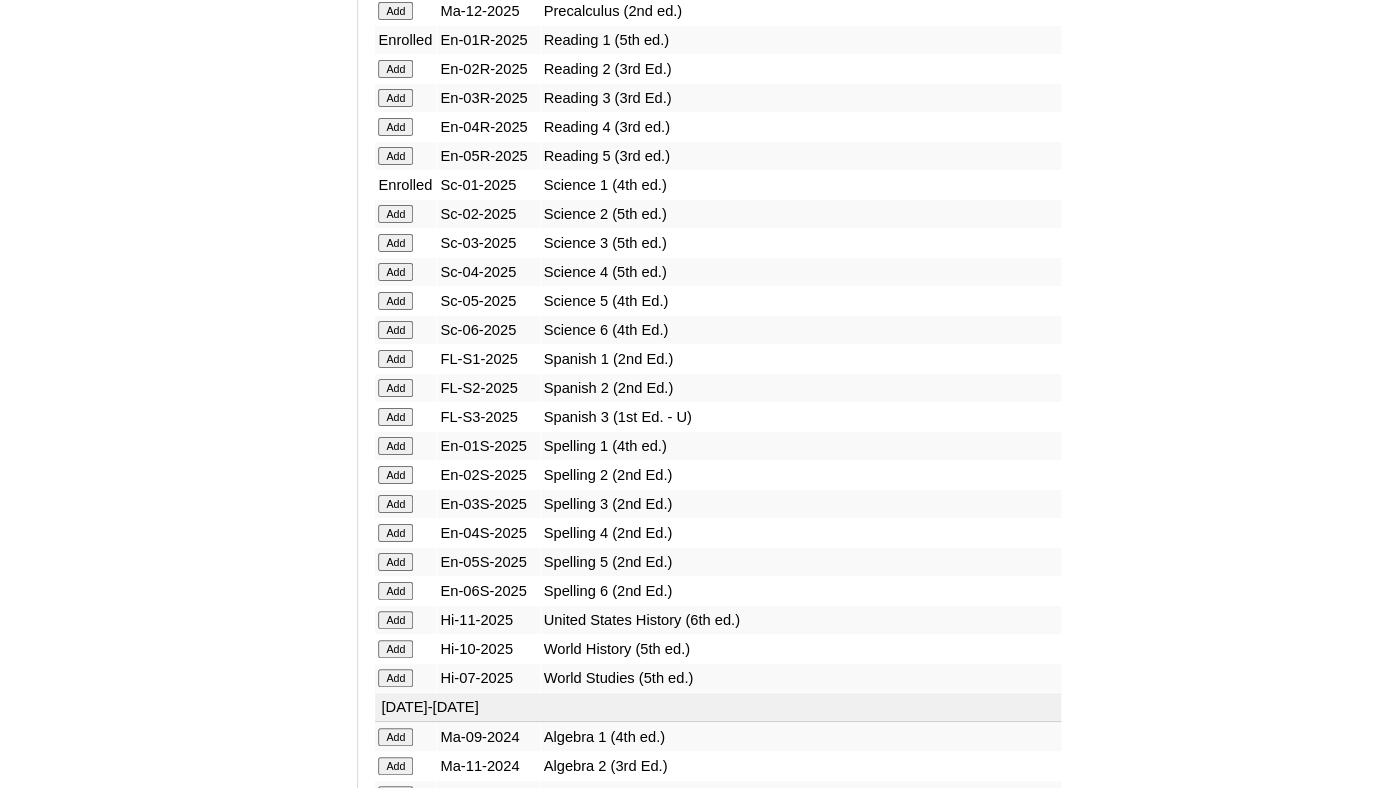 scroll, scrollTop: 2536, scrollLeft: 0, axis: vertical 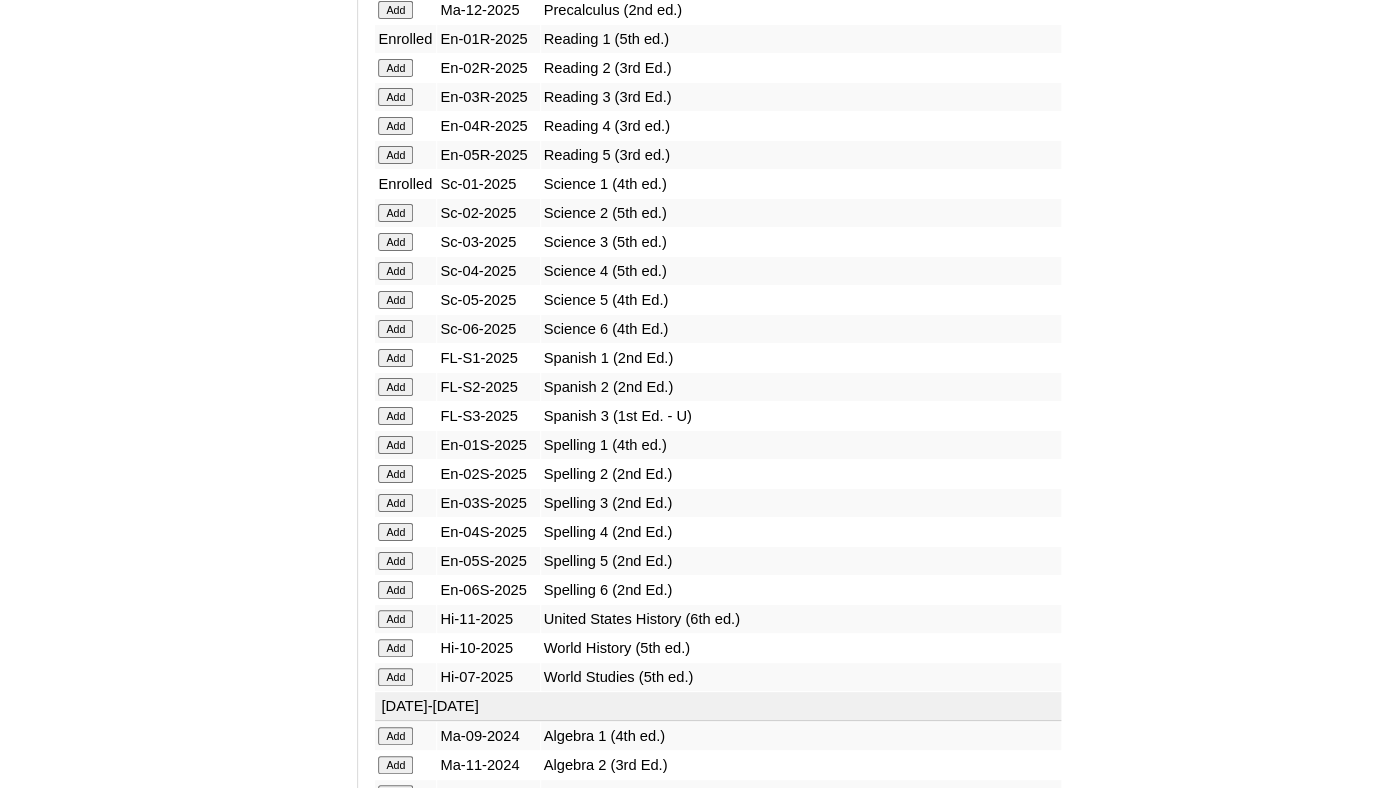 click on "Add" at bounding box center [395, -2049] 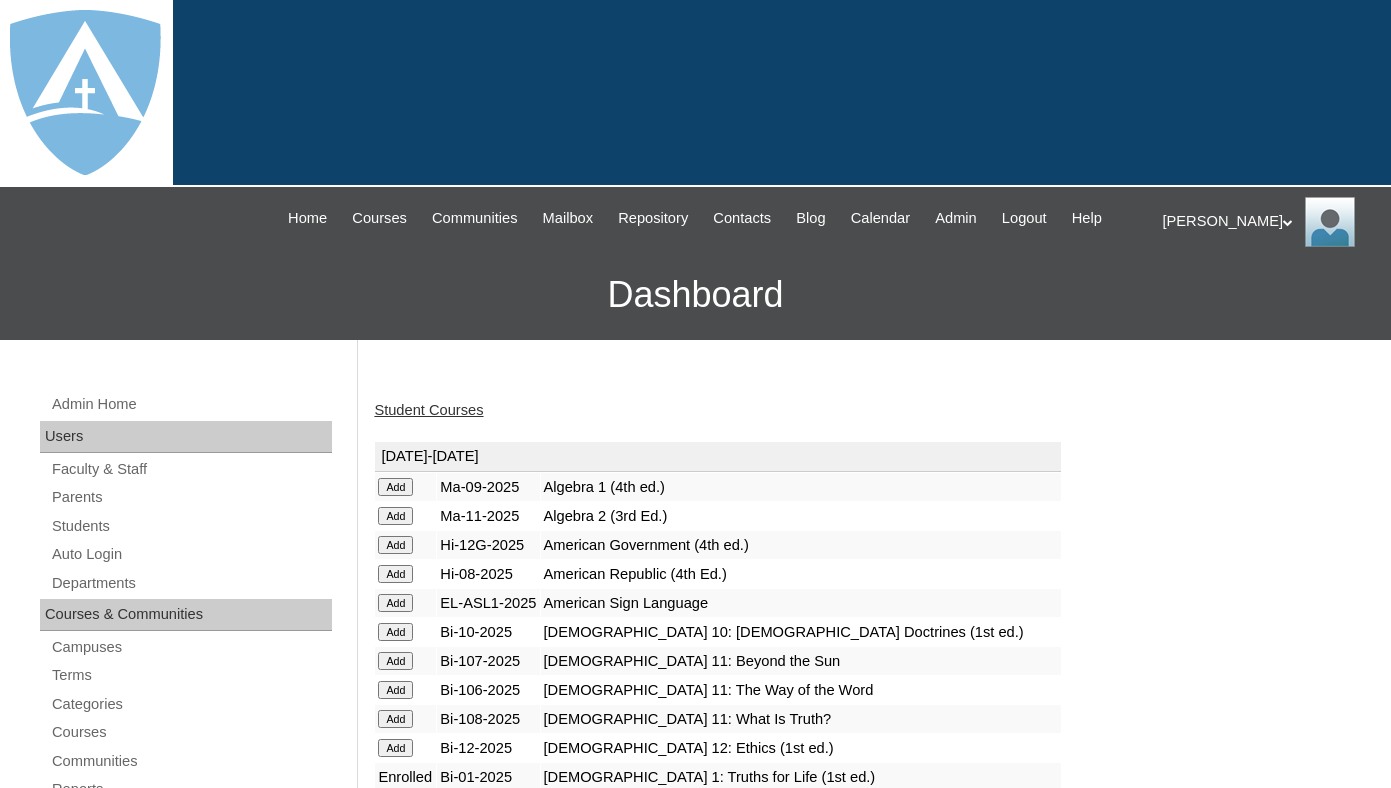 scroll, scrollTop: 0, scrollLeft: 0, axis: both 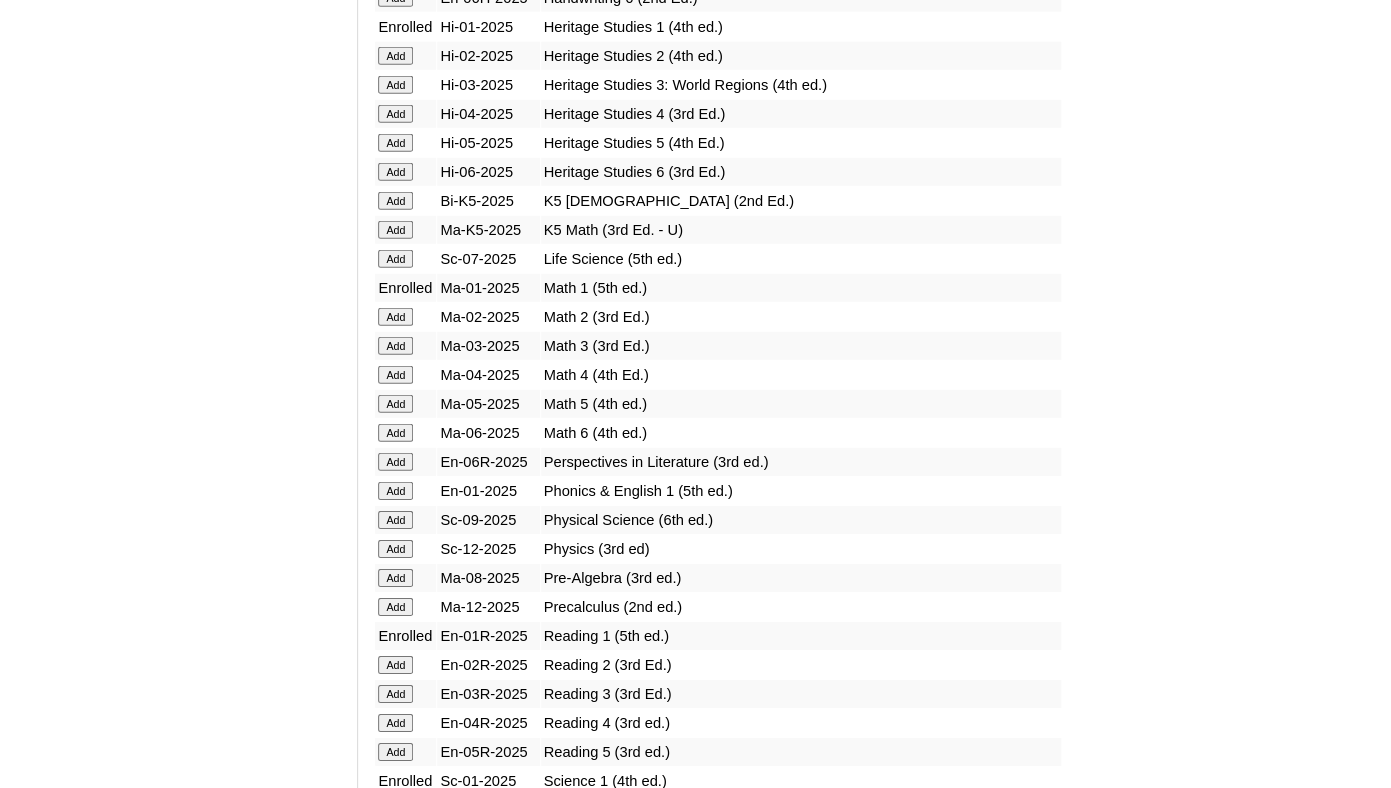 click on "Add" at bounding box center [395, -1452] 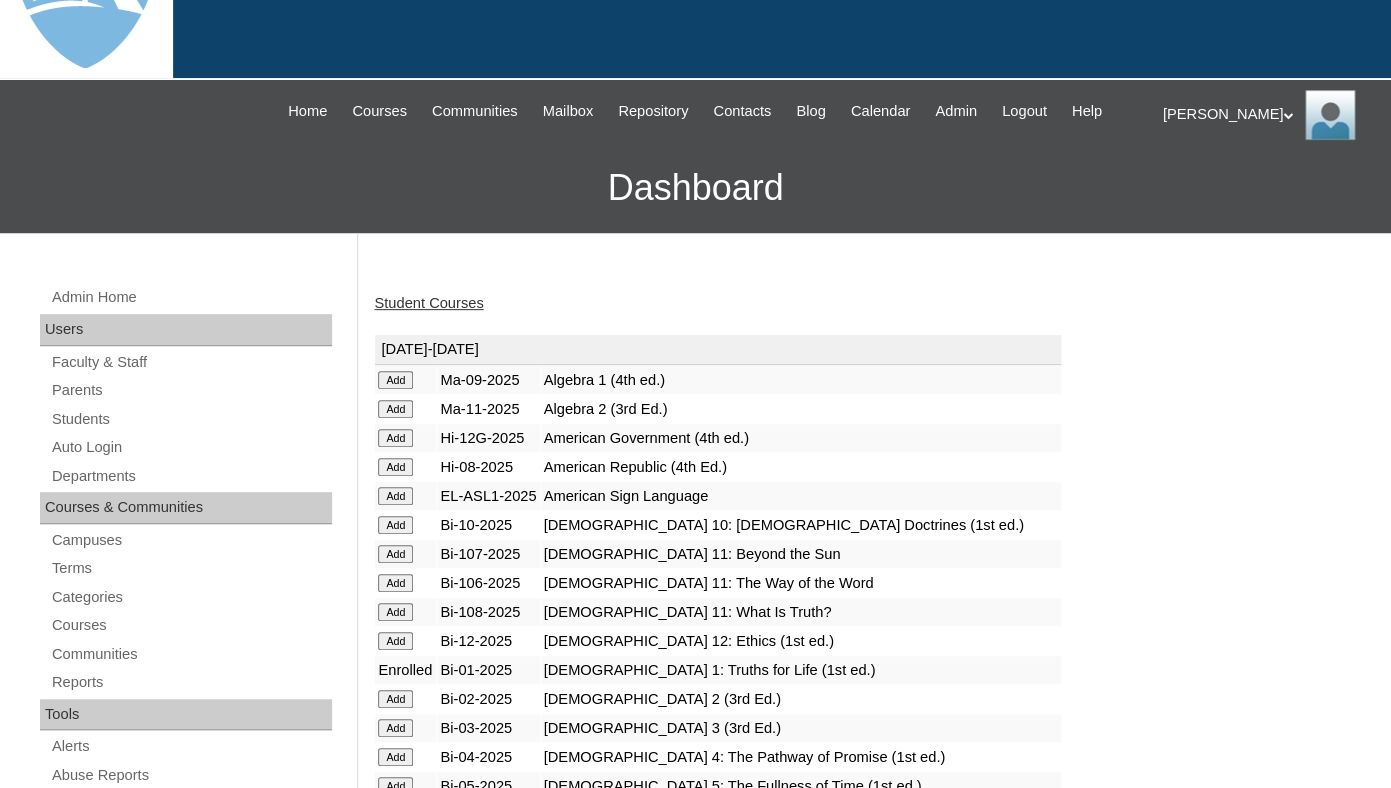 scroll, scrollTop: 0, scrollLeft: 0, axis: both 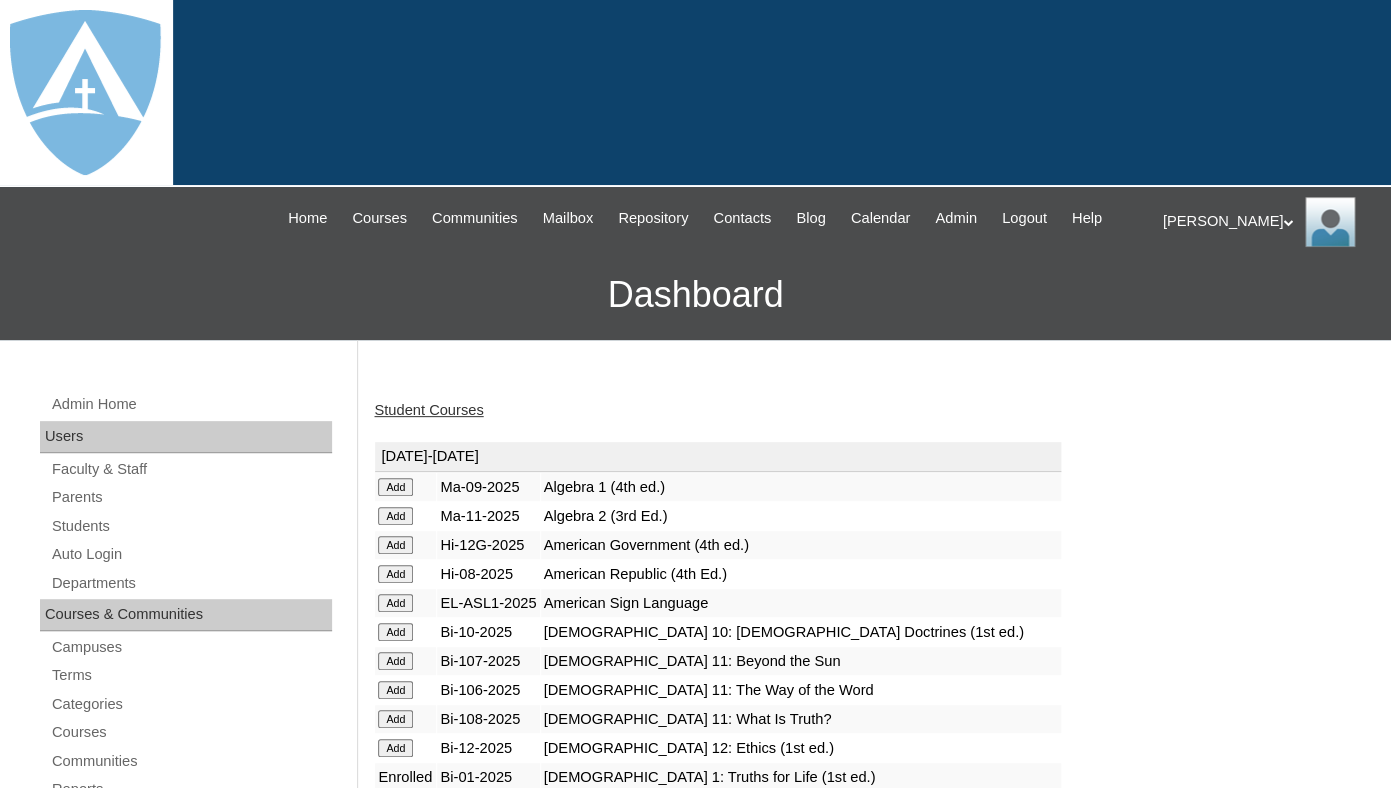 click on "Student Courses" at bounding box center [428, 410] 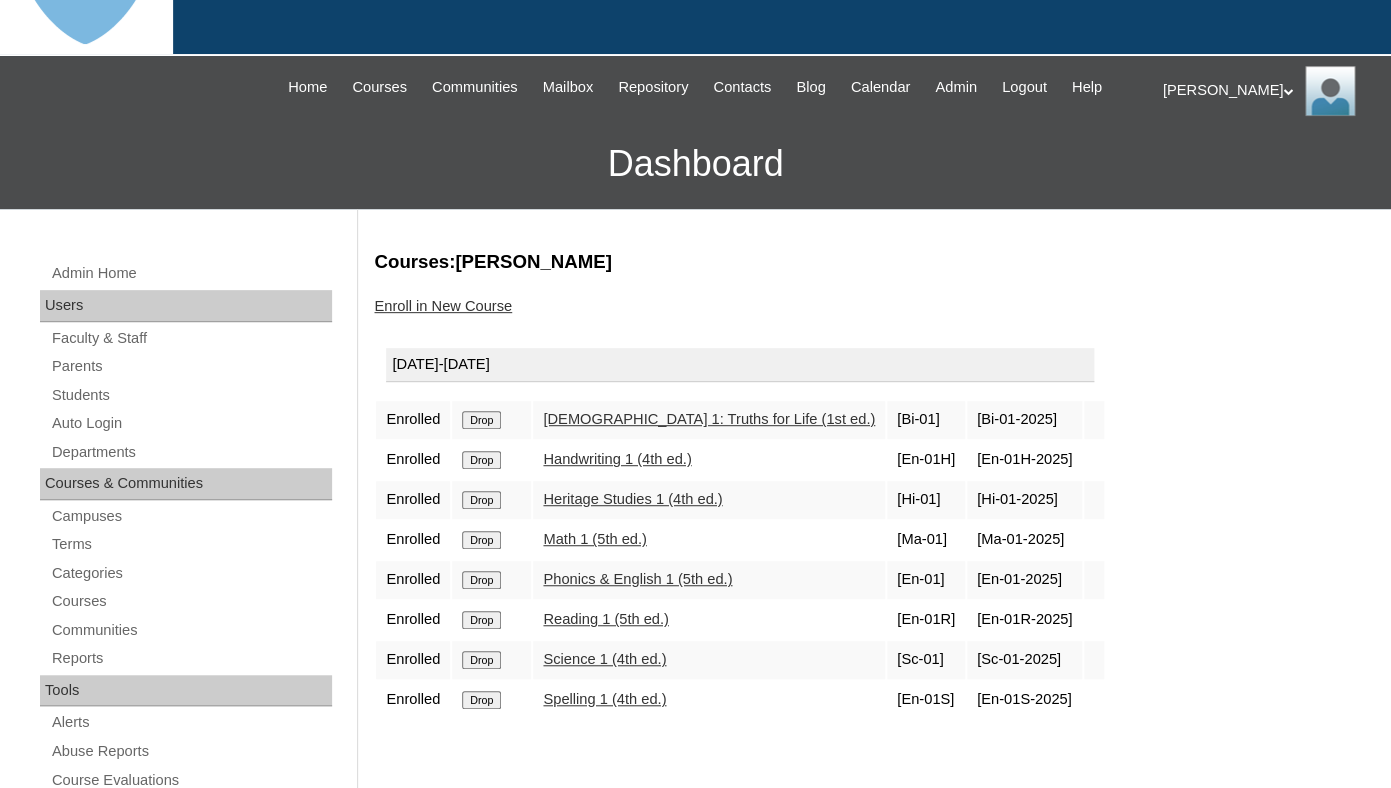 scroll, scrollTop: 150, scrollLeft: 0, axis: vertical 